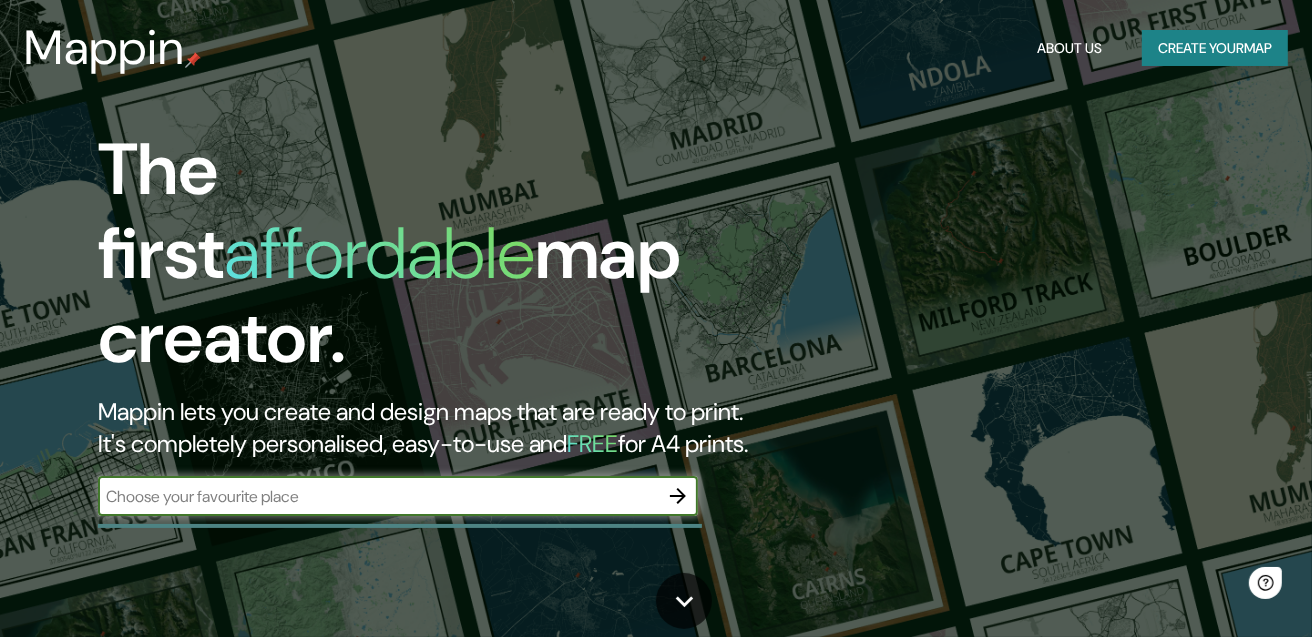 scroll, scrollTop: 0, scrollLeft: 0, axis: both 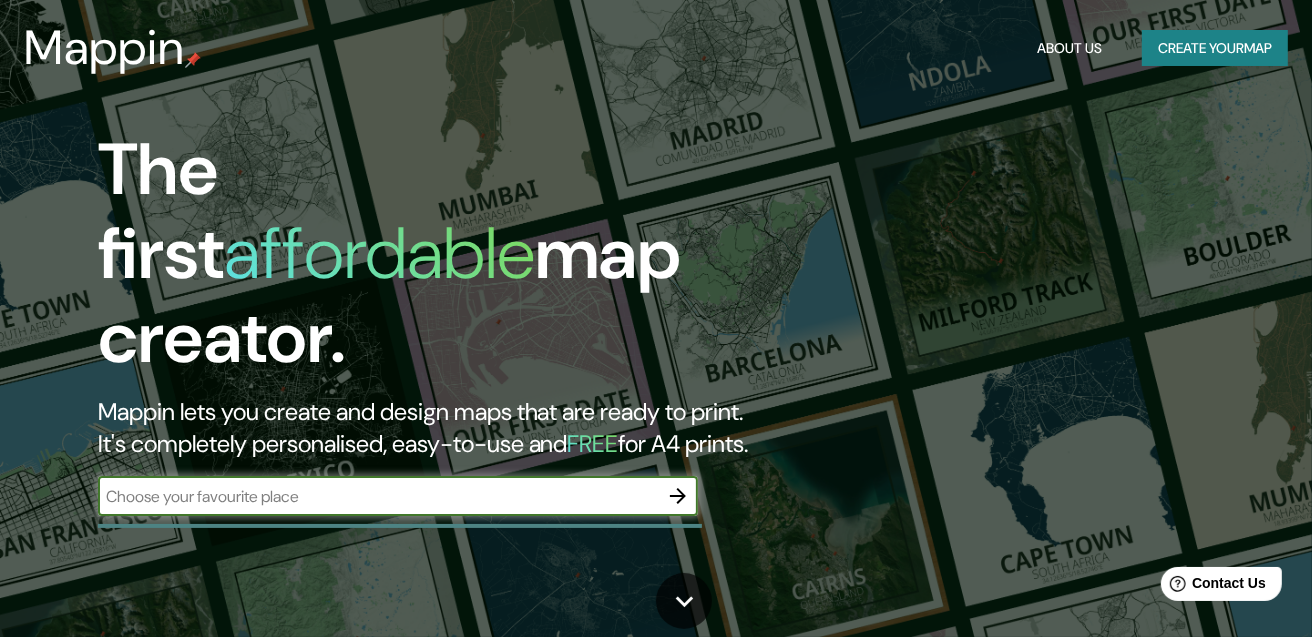 drag, startPoint x: 556, startPoint y: 483, endPoint x: 345, endPoint y: 453, distance: 213.12202 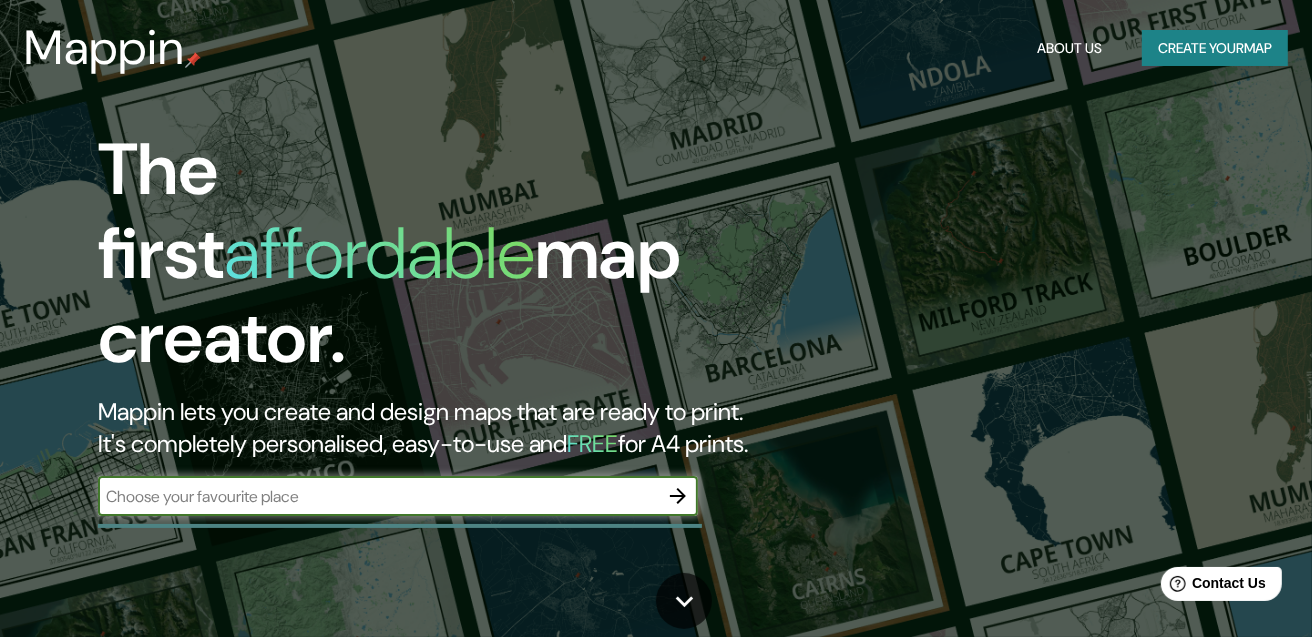 paste on "[COORDINATES]" 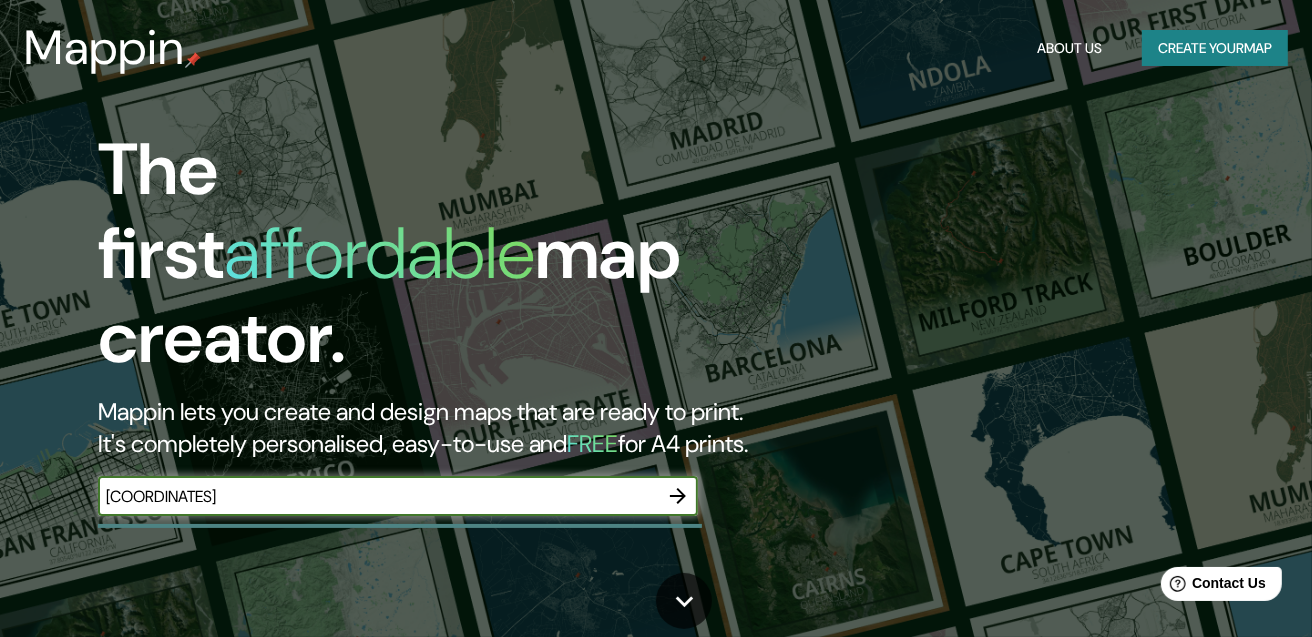 type on "[COORDINATES]" 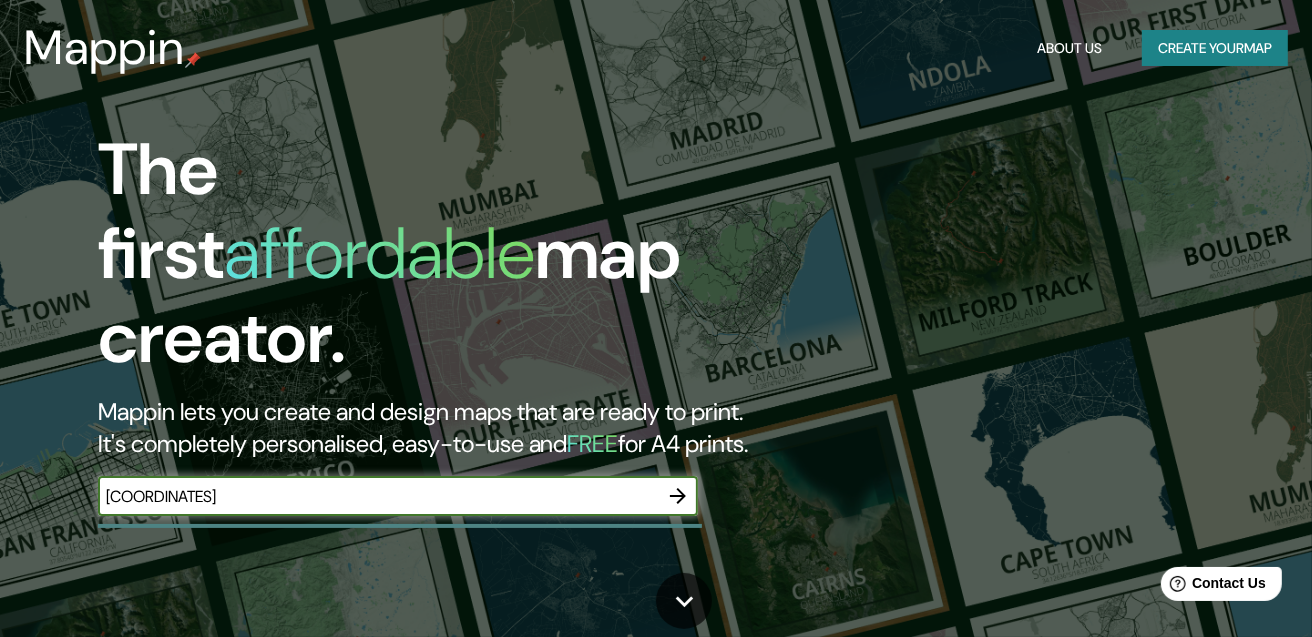 click 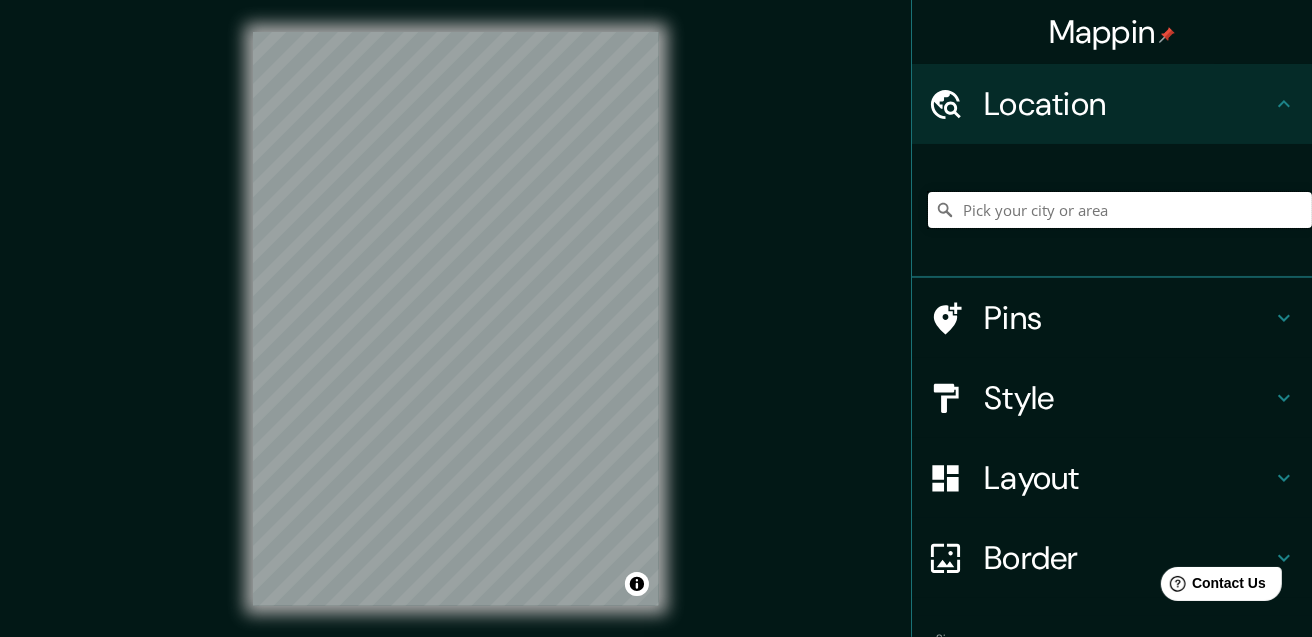 click at bounding box center [1120, 210] 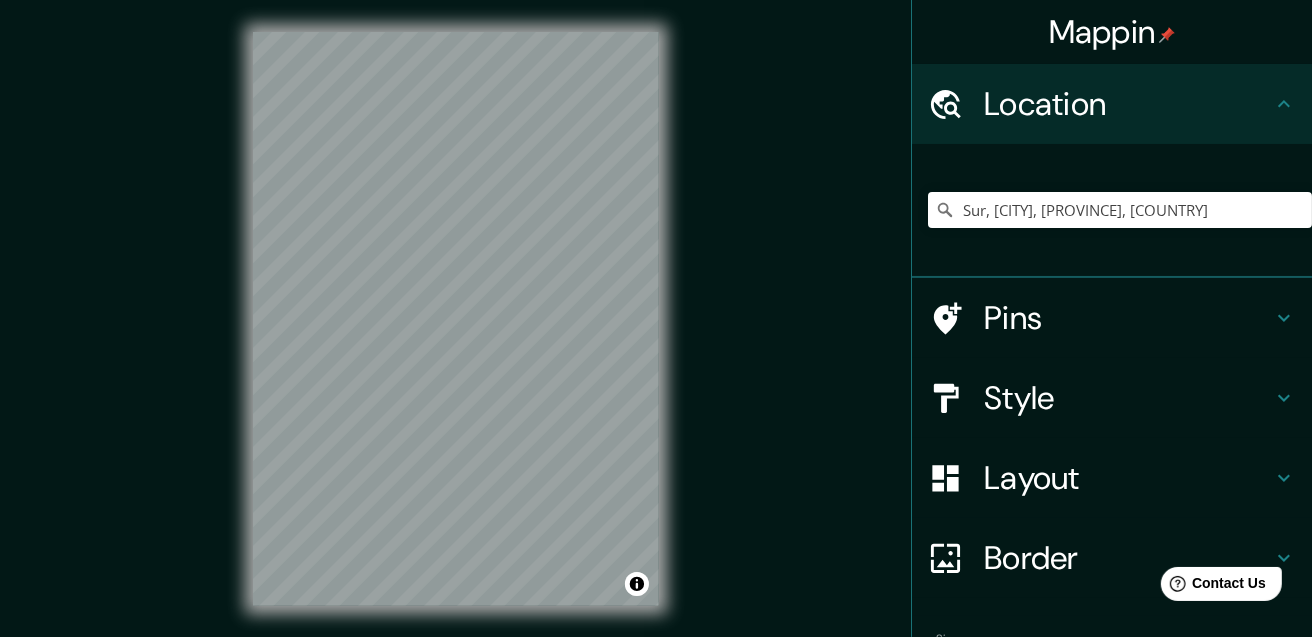 click on "Mappin Location [CITY], [CITY], [PROVINCE], [COUNTRY] [CITY], [PROVINCE], [COUNTRY] [CITY], [PROVINCE], [COUNTRY] [PROVINCE], [COUNTRY] [CITY], [PROVINCE], [COUNTRY] Street  [REGION], [COUNTRY], [COUNTRY] Pins Style Layout Border Choose a border.  Hint : you can make layers of the frame opaque to create some cool effects. None Simple Transparent Fancy Size A4 single Zoom level too high - zoom in more Create your map © Mapbox   © OpenStreetMap   Improve this map Any problems, suggestions, or concerns please email    help@example.com . . ." at bounding box center [656, 334] 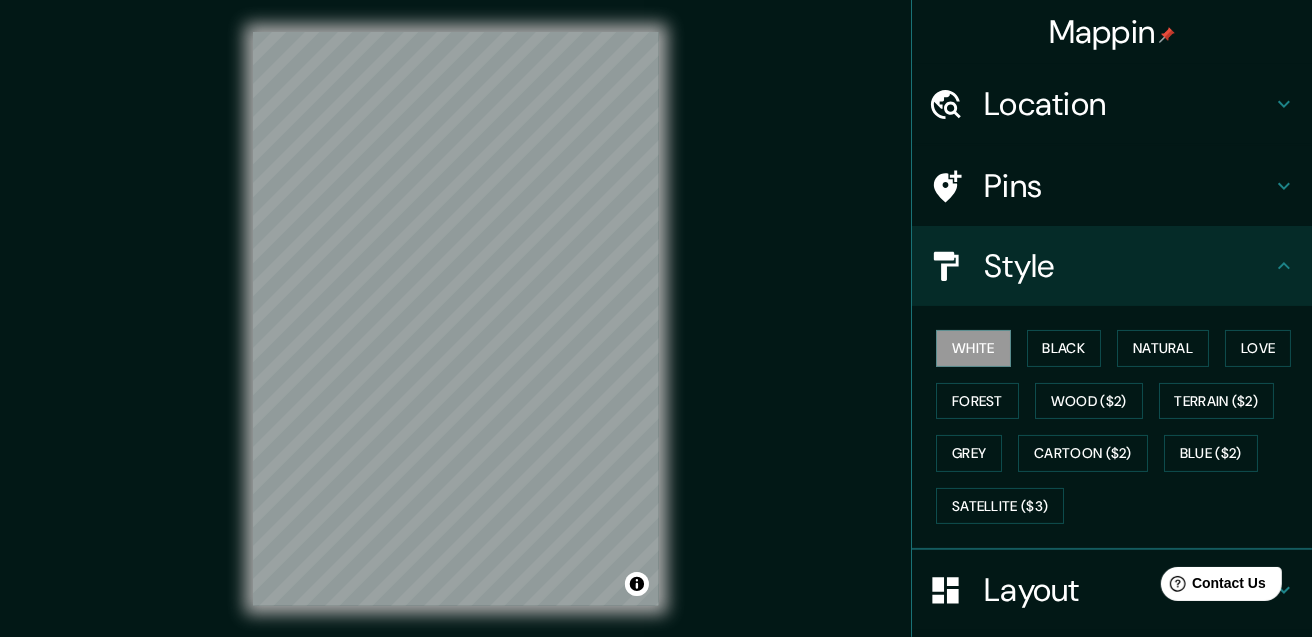 click 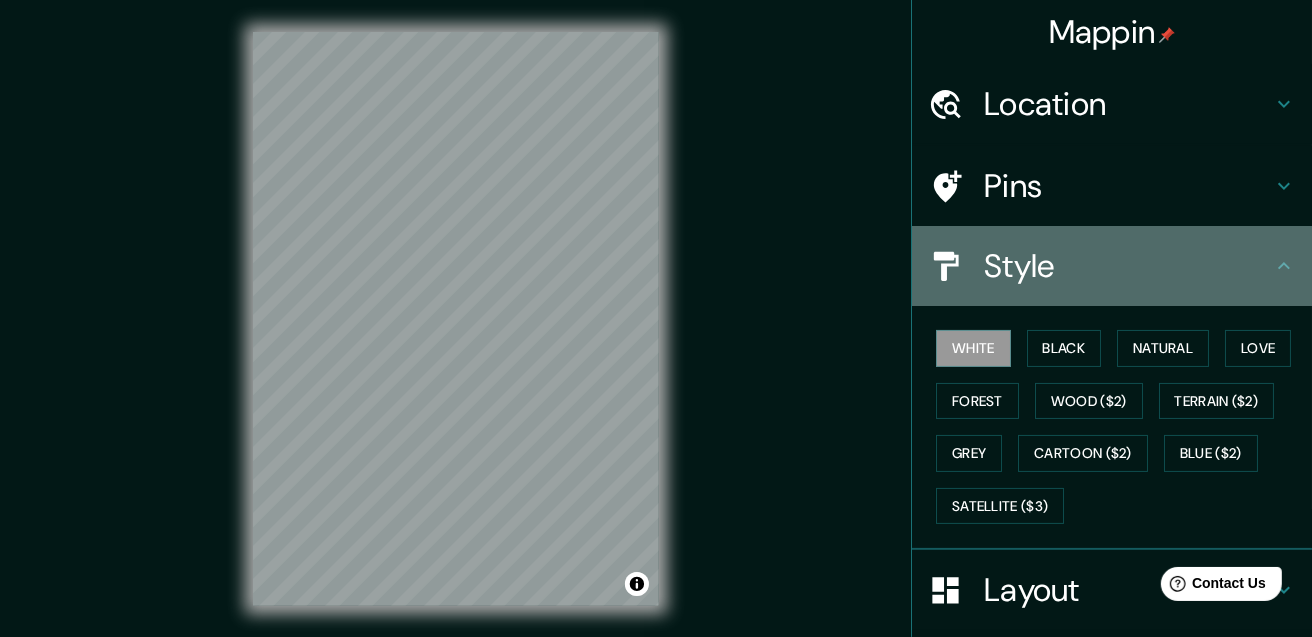 click 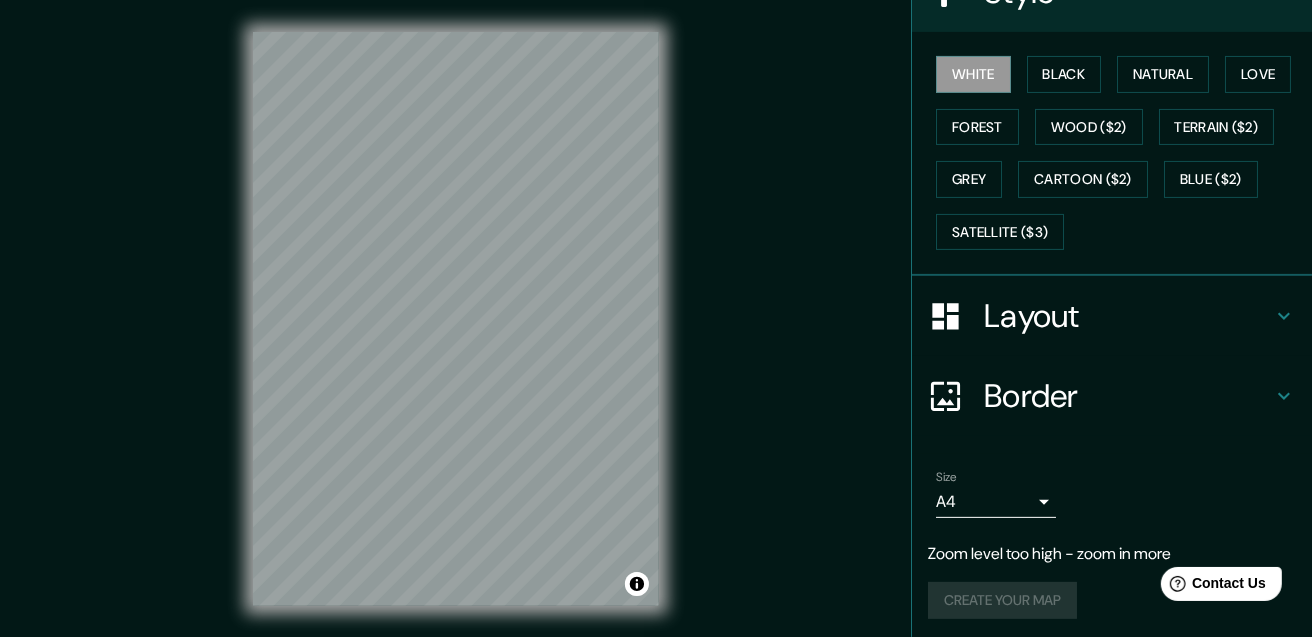 click on "Layout" at bounding box center [1128, 316] 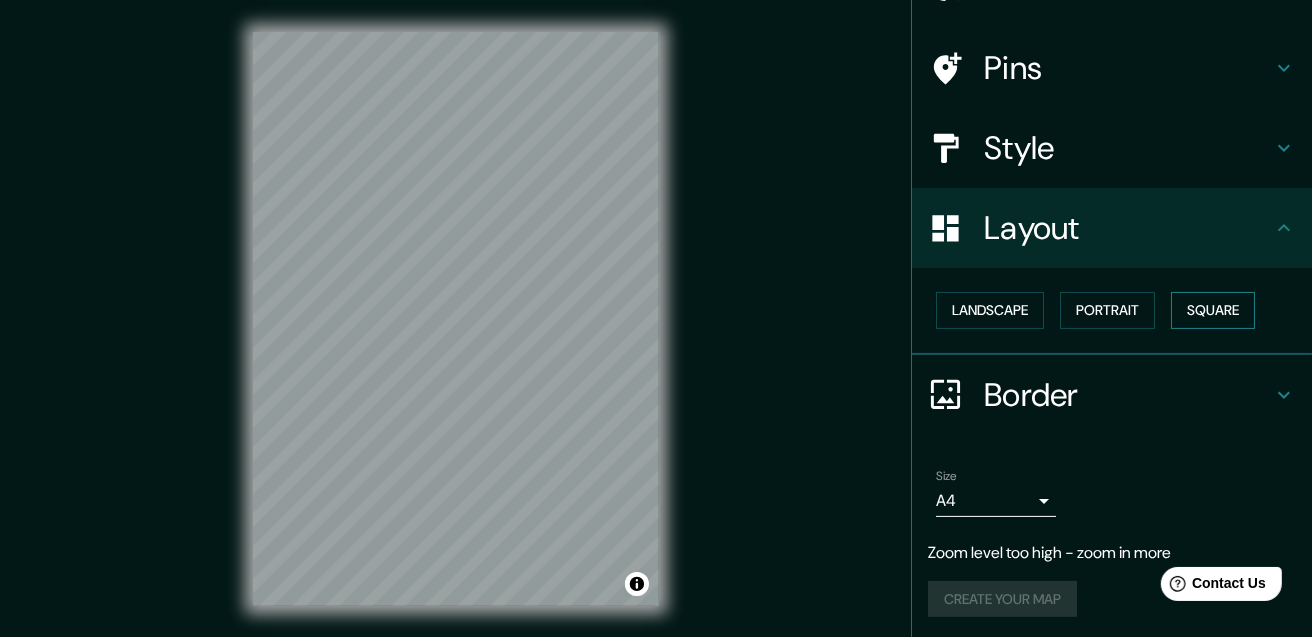 scroll, scrollTop: 0, scrollLeft: 0, axis: both 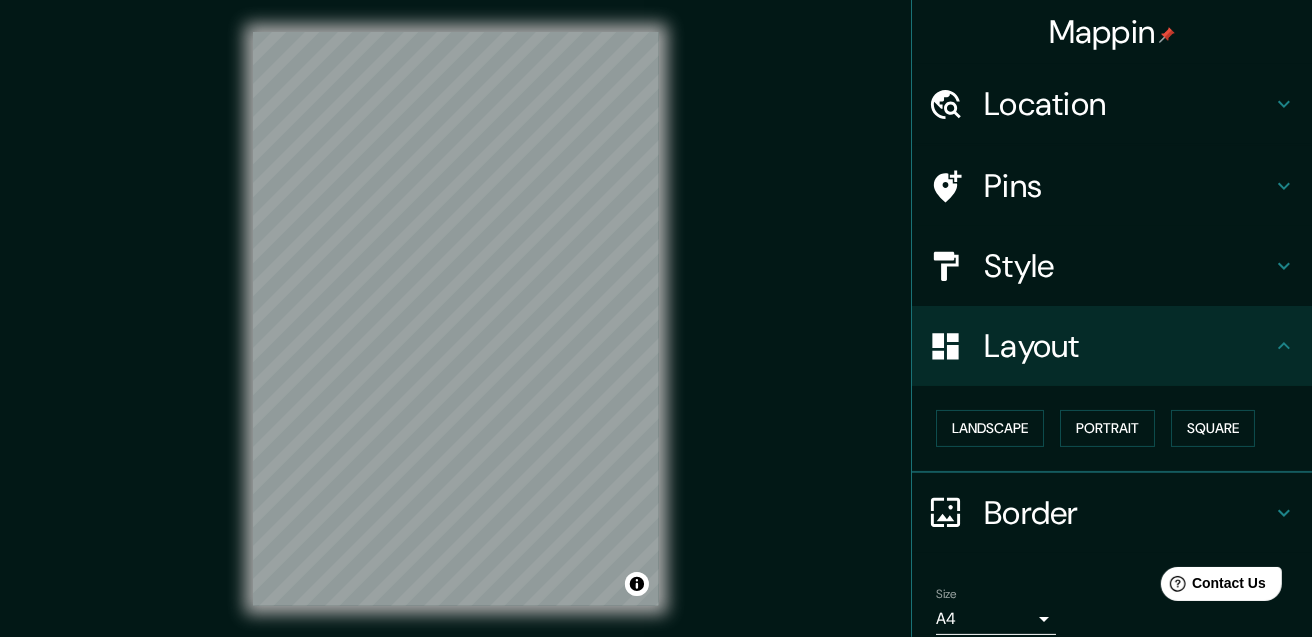 click on "Pins" at bounding box center [1128, 186] 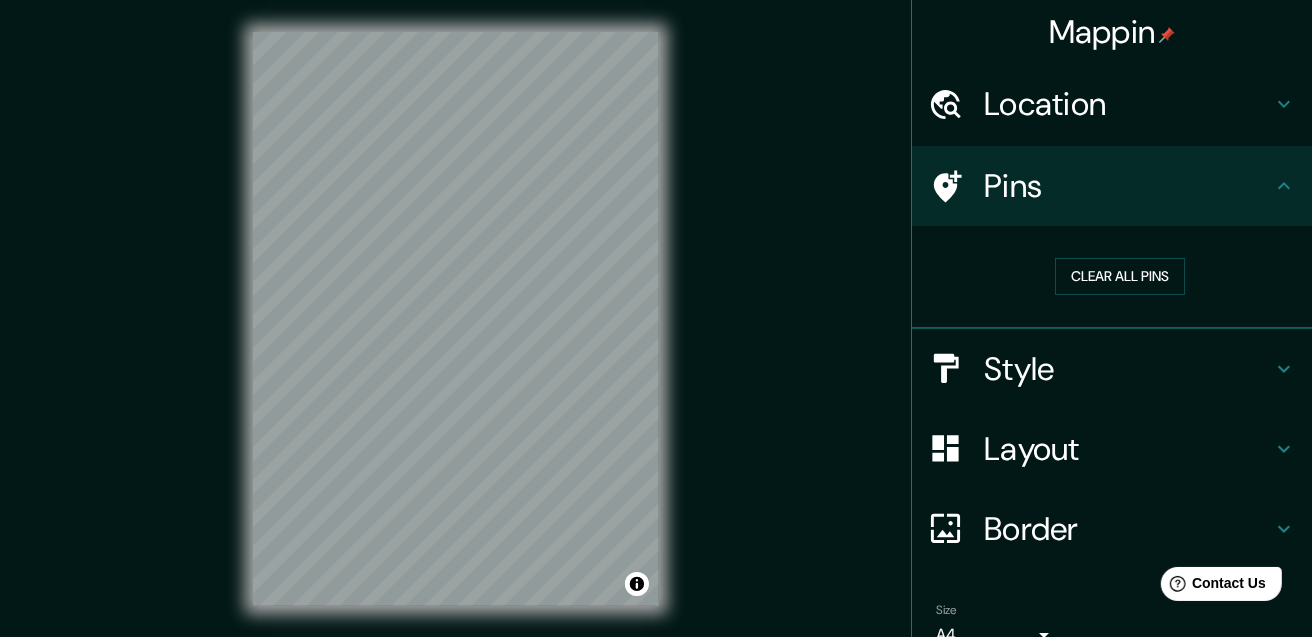 click on "Location" at bounding box center [1112, 104] 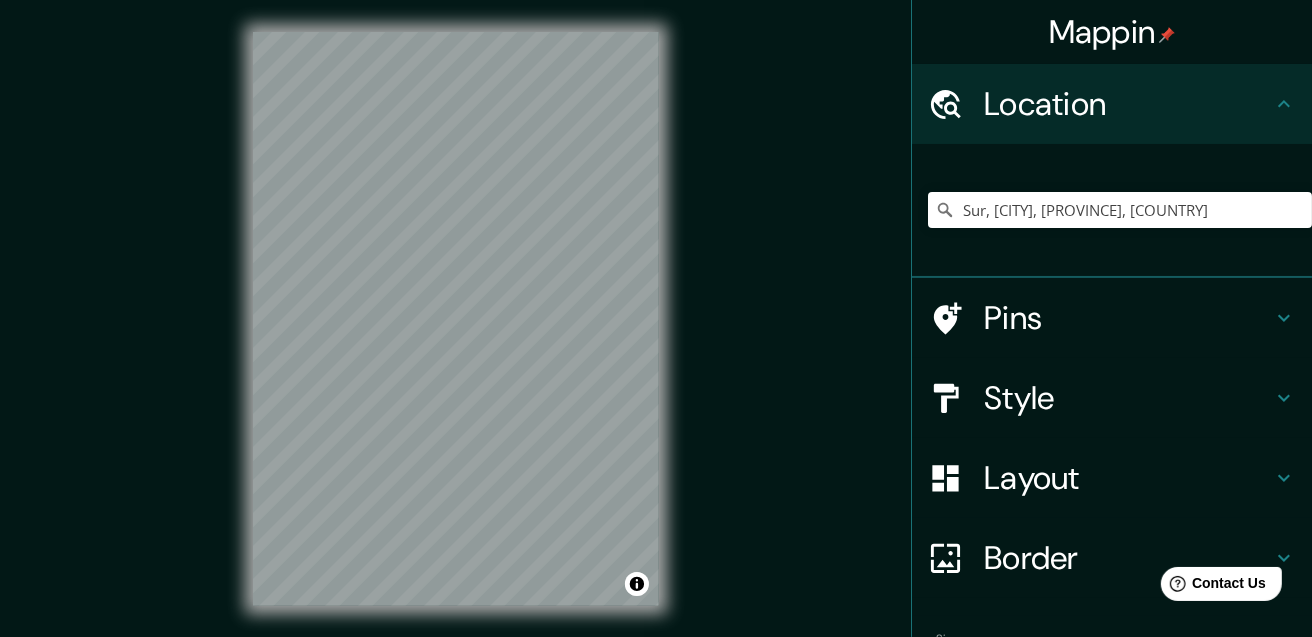 click on "Location" at bounding box center (1128, 104) 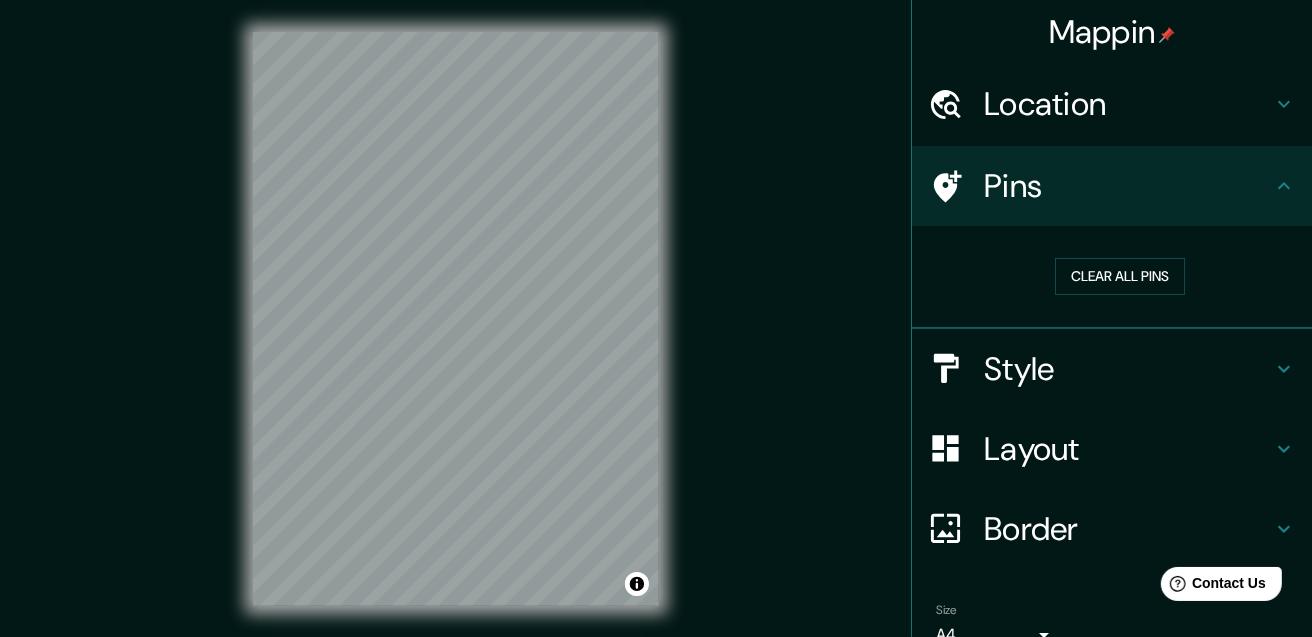 click on "Style" at bounding box center (1128, 369) 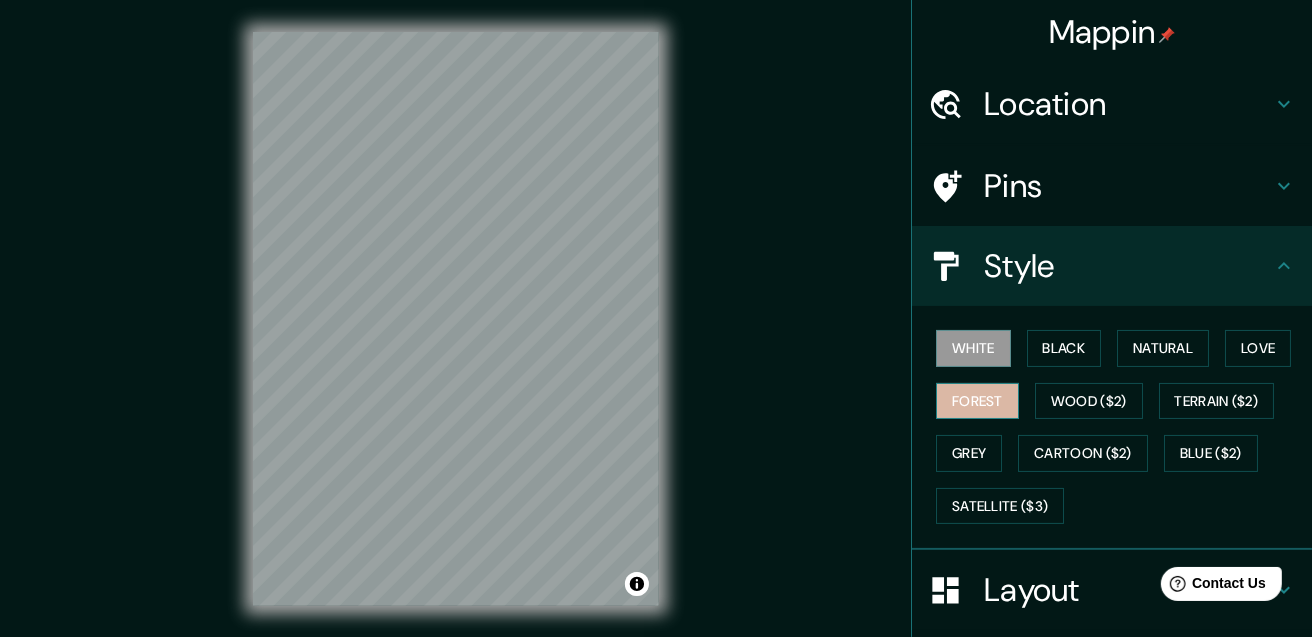 click on "Forest" at bounding box center [977, 401] 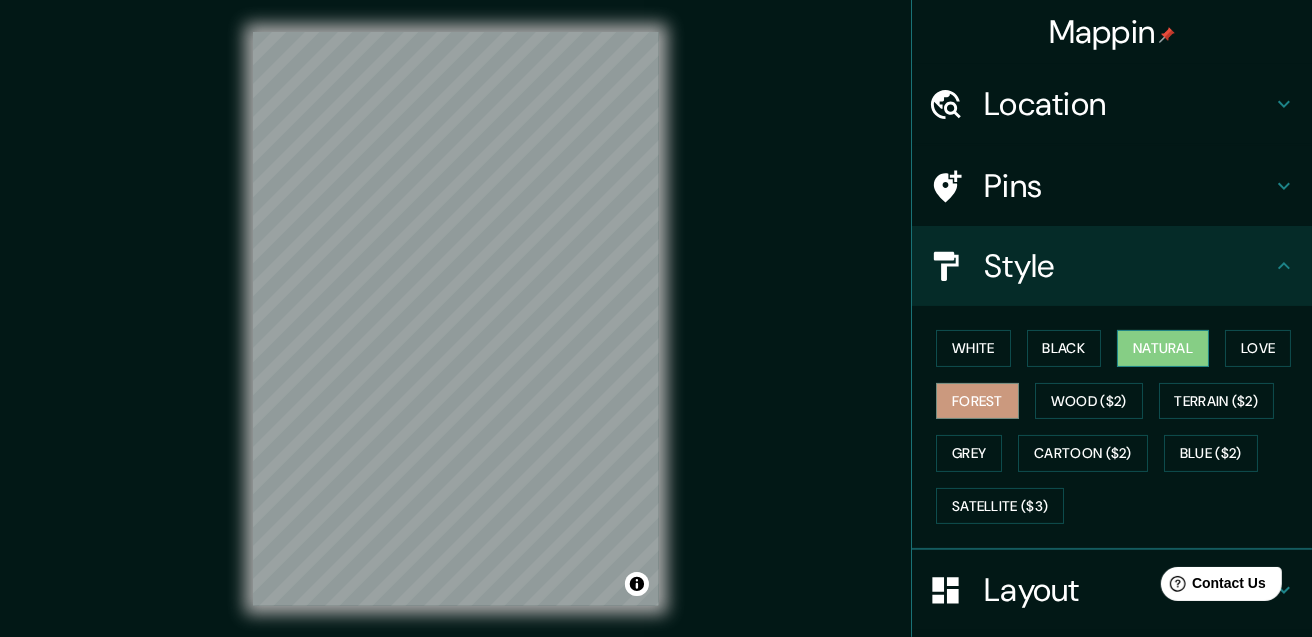 click on "Natural" at bounding box center [1163, 348] 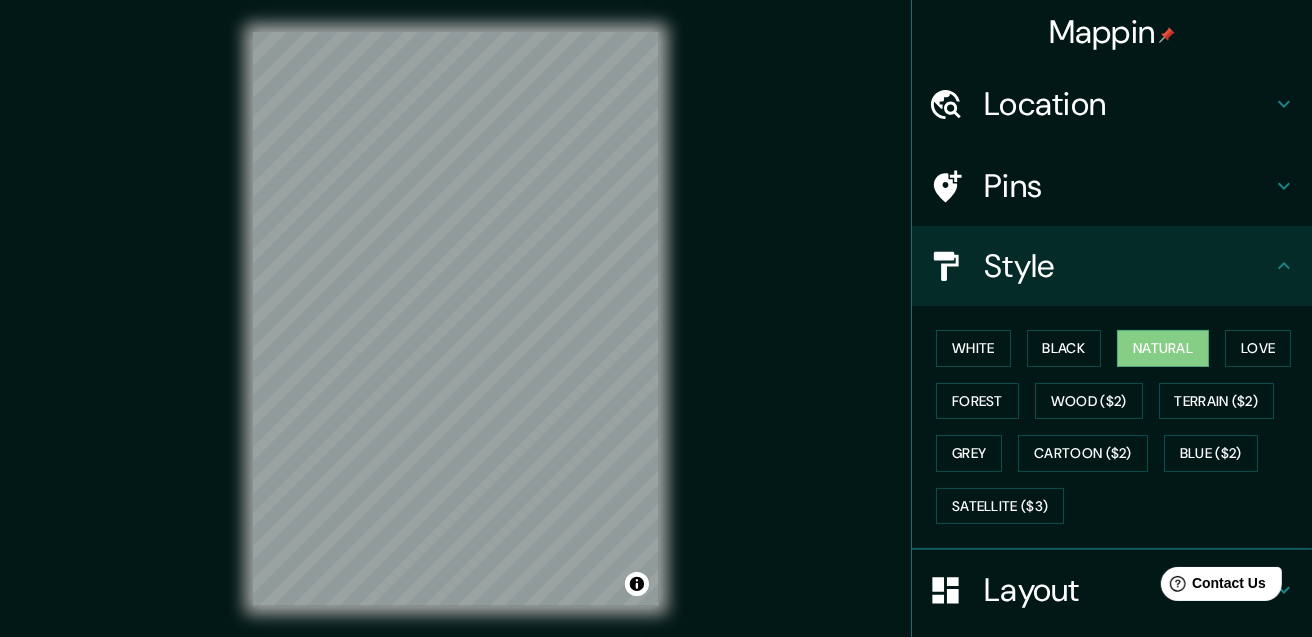 click on "© Mapbox   © OpenStreetMap   Improve this map" at bounding box center (456, 318) 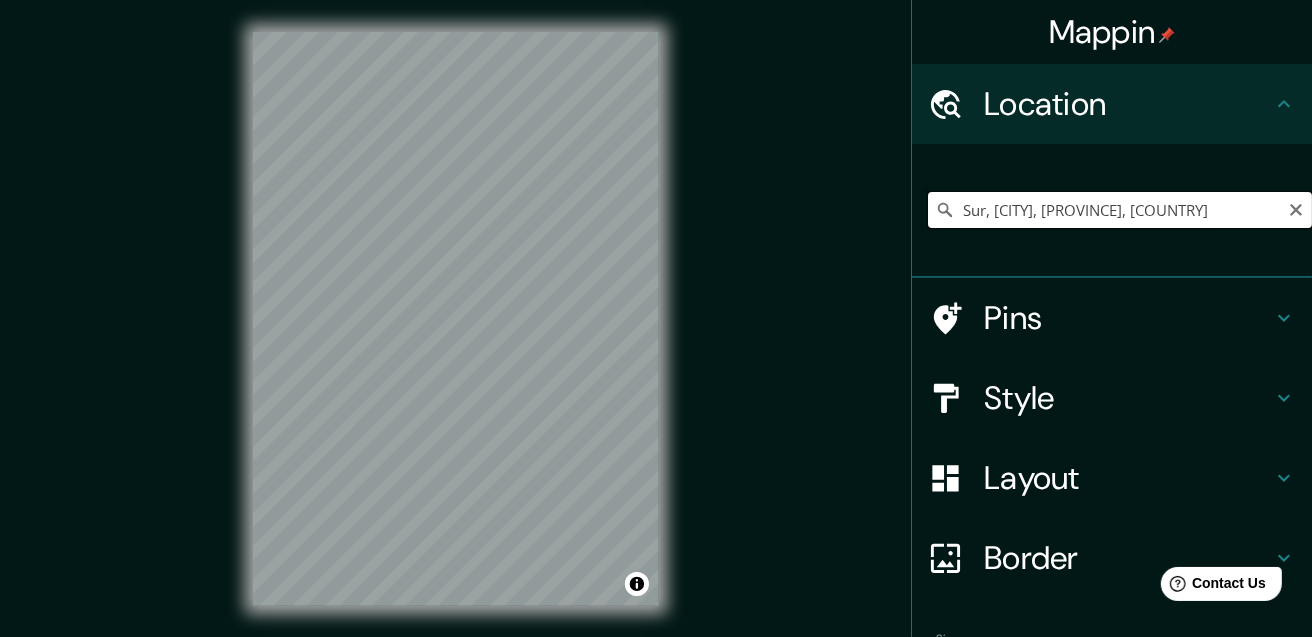 click on "Sur, [CITY], [PROVINCE], [COUNTRY]" at bounding box center (1120, 210) 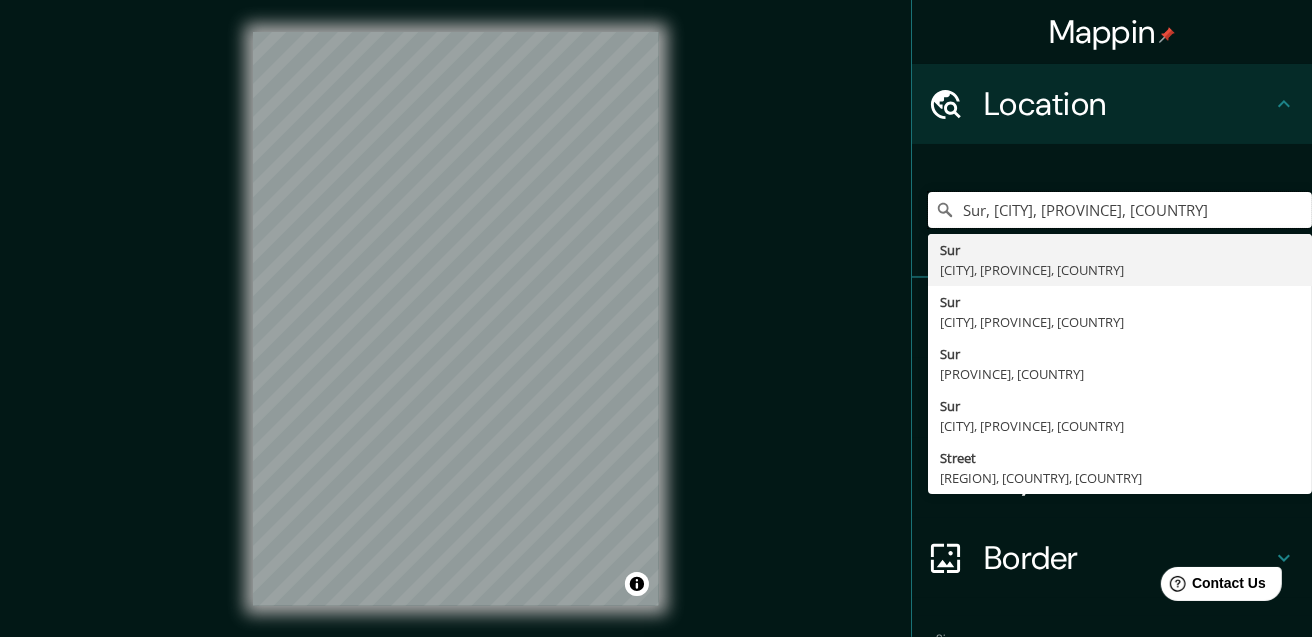 drag, startPoint x: 1233, startPoint y: 213, endPoint x: 828, endPoint y: 252, distance: 406.87344 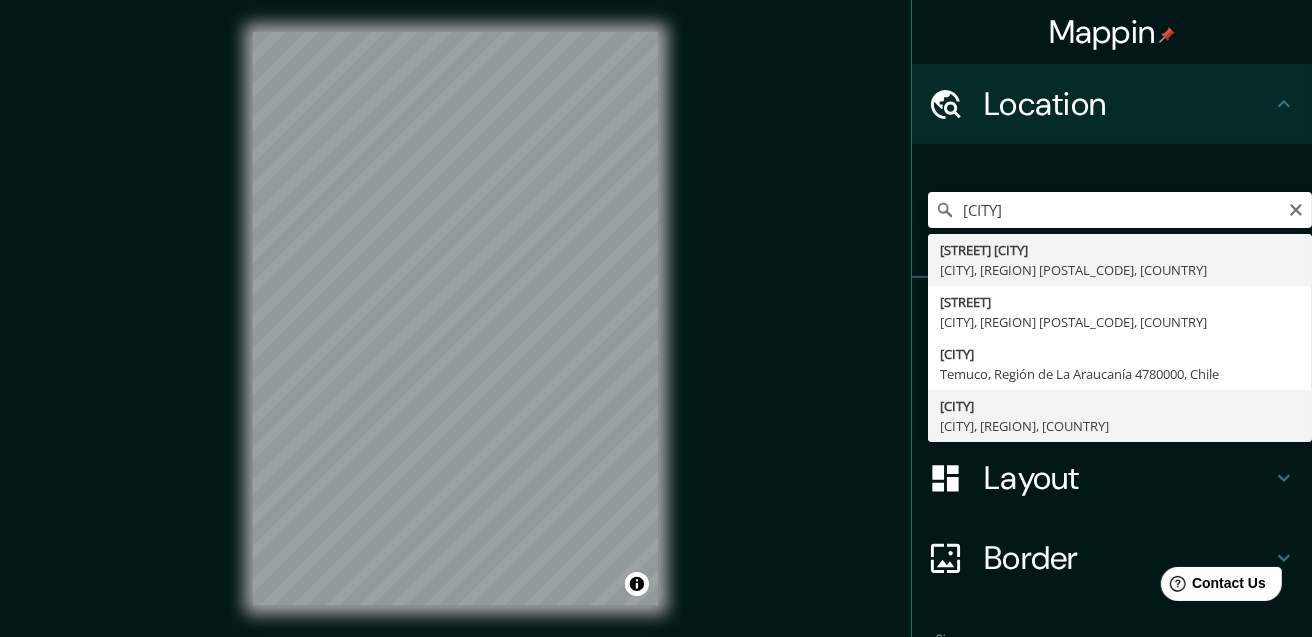 type on "[CITY], [CITY], [REGION], [COUNTRY]" 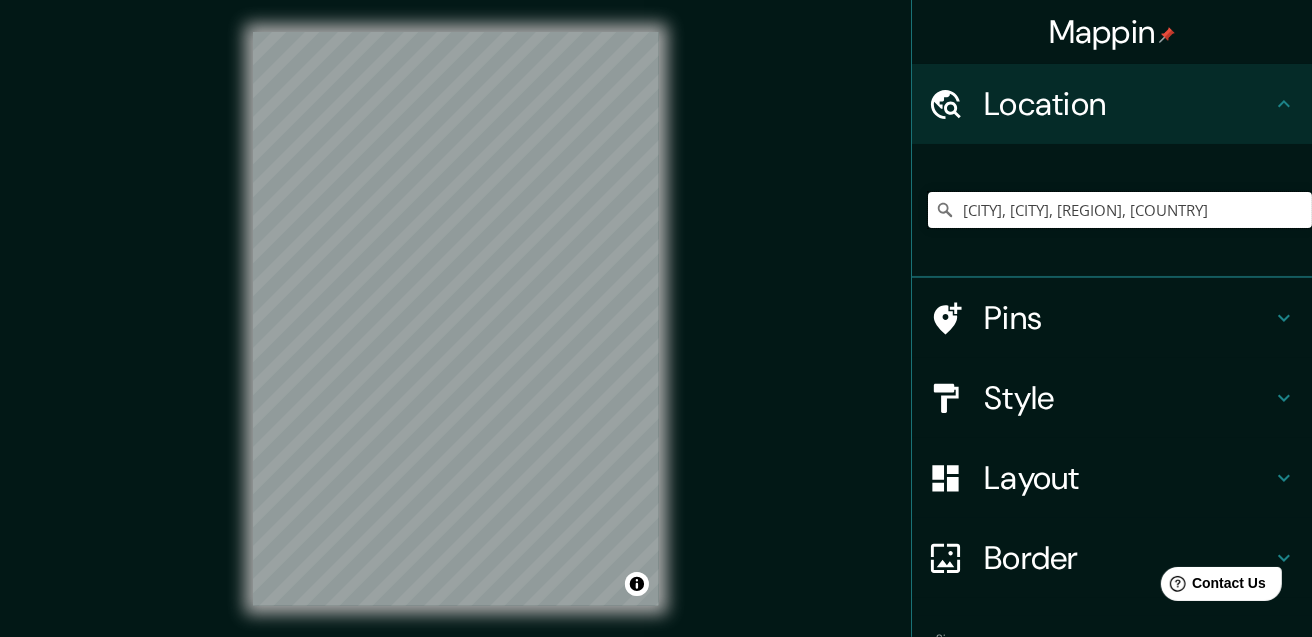 scroll, scrollTop: 0, scrollLeft: 0, axis: both 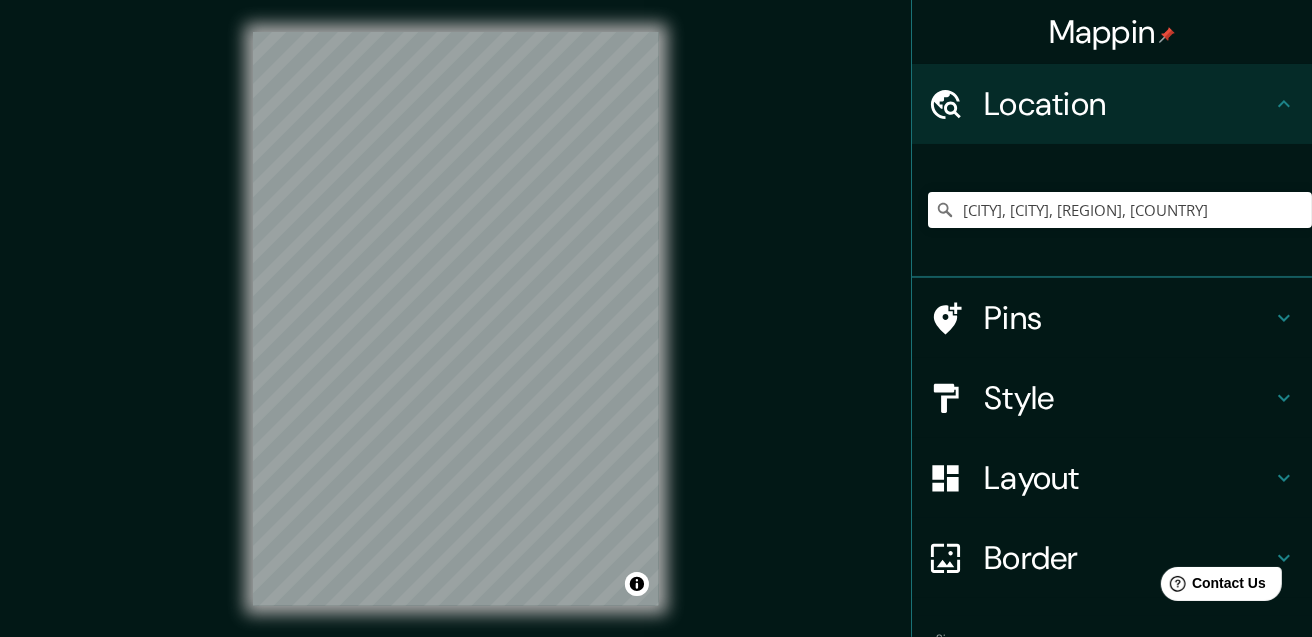 click on "Mappin Location [CITY], [CITY], [REGION], [COUNTRY] Pins Style Layout Border Choose a border.  Hint : you can make layers of the frame opaque to create some cool effects. None Simple Transparent Fancy Size A4 single Create your map © Mapbox   © OpenStreetMap   Improve this map Any problems, suggestions, or concerns please email    help@example.com . . ." at bounding box center (656, 334) 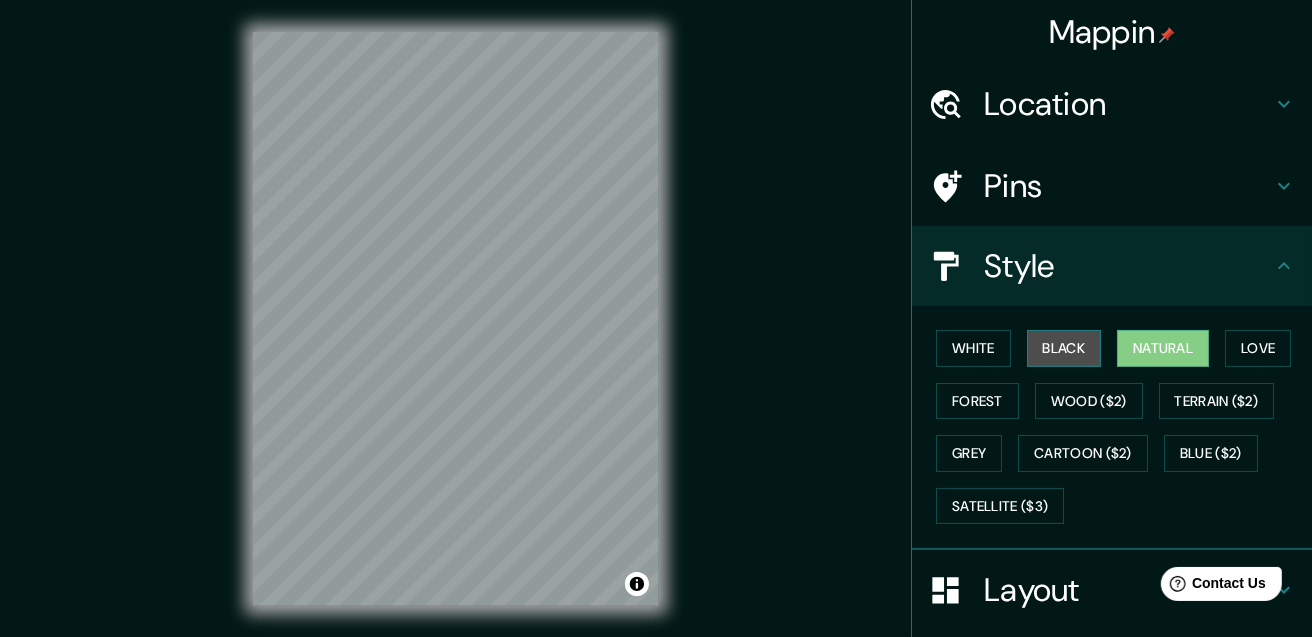 click on "Black" at bounding box center (1064, 348) 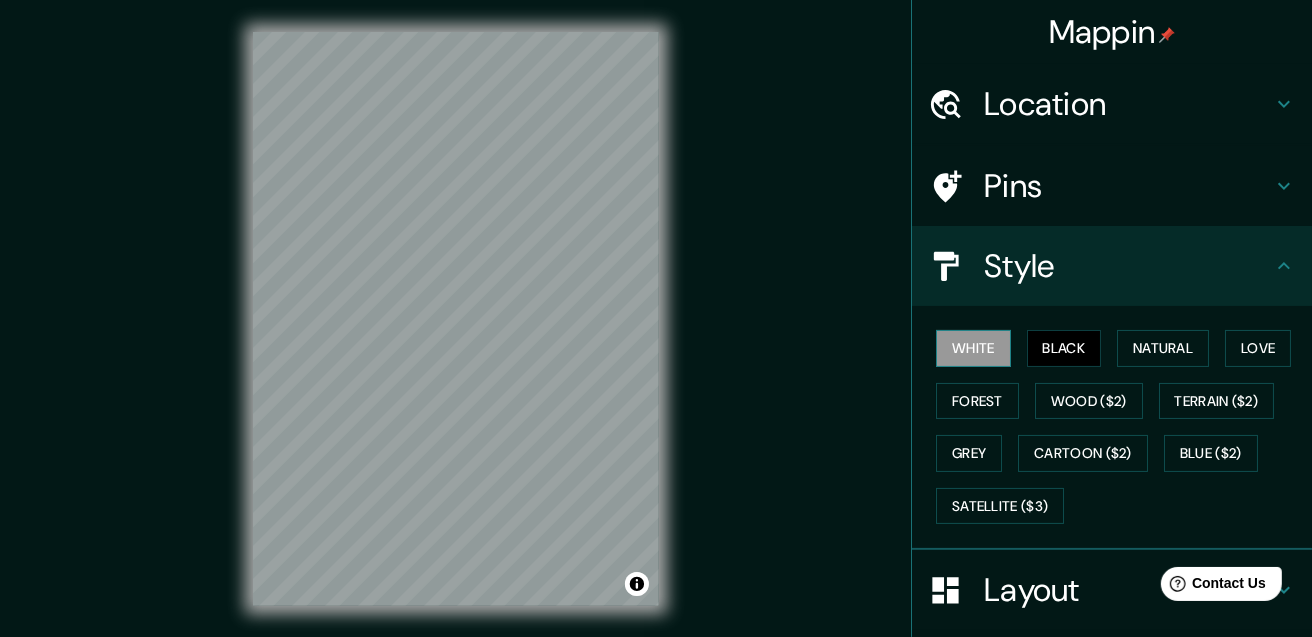 click on "White" at bounding box center (973, 348) 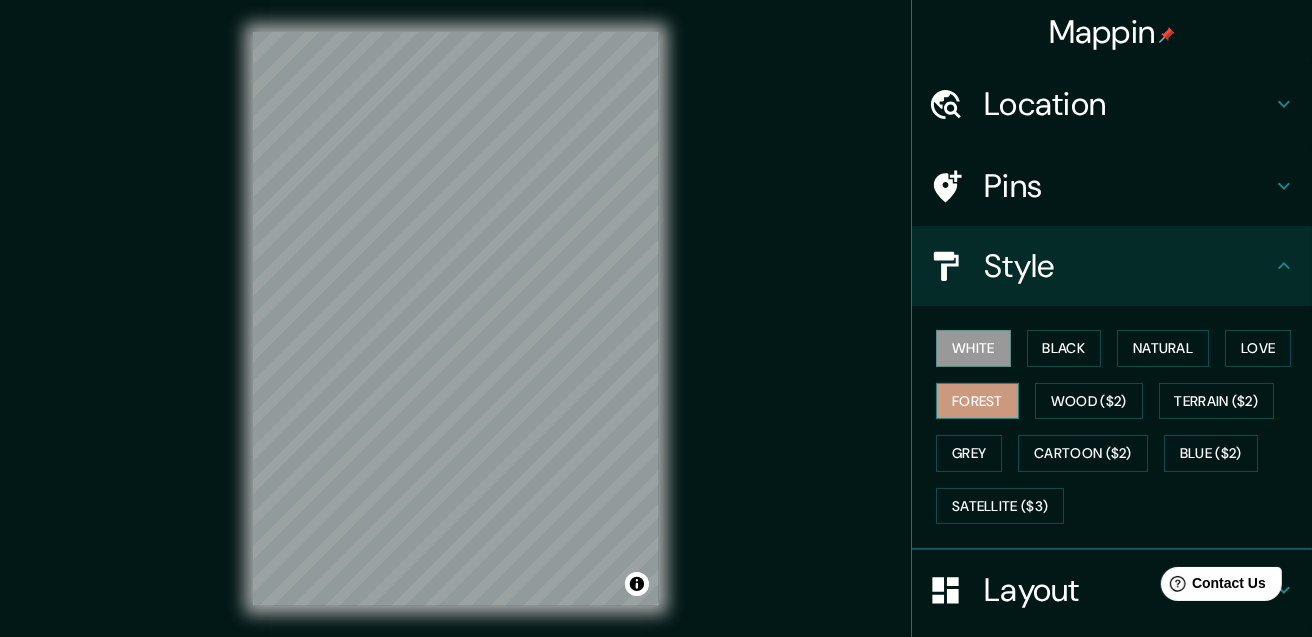 click on "Forest" at bounding box center [977, 401] 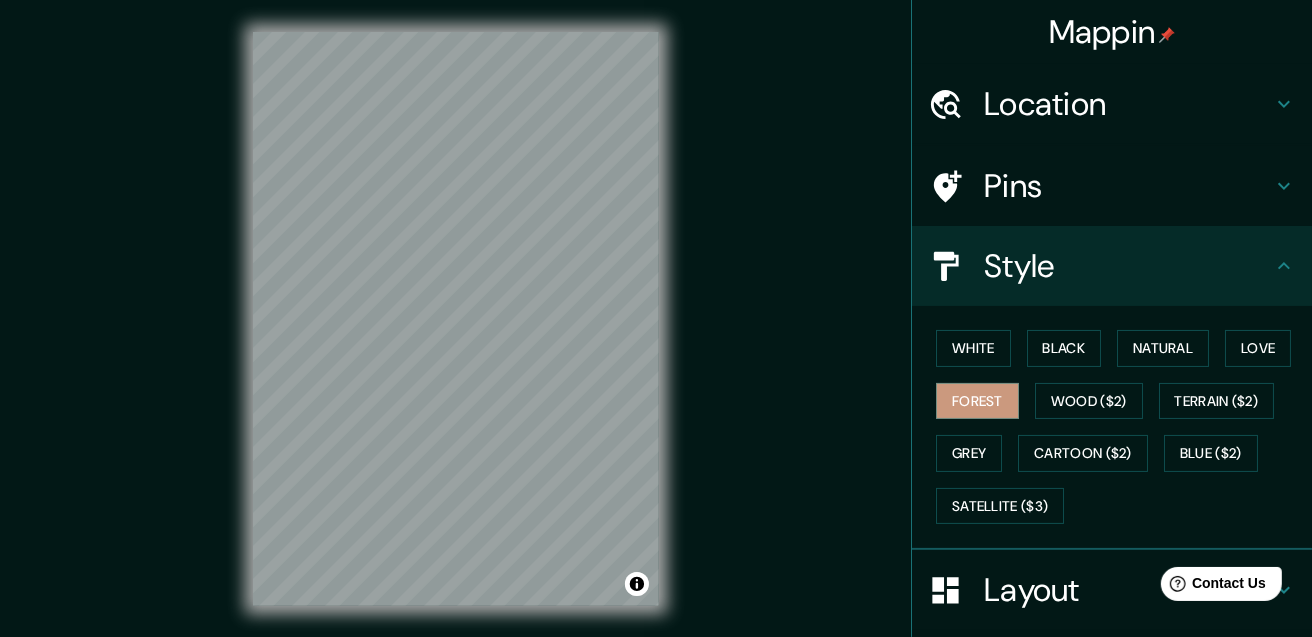 click on "White Black Natural Love Forest Wood ($2) Terrain ($2) Grey Cartoon ($2) Blue ($2) Satellite ($3)" at bounding box center [1120, 427] 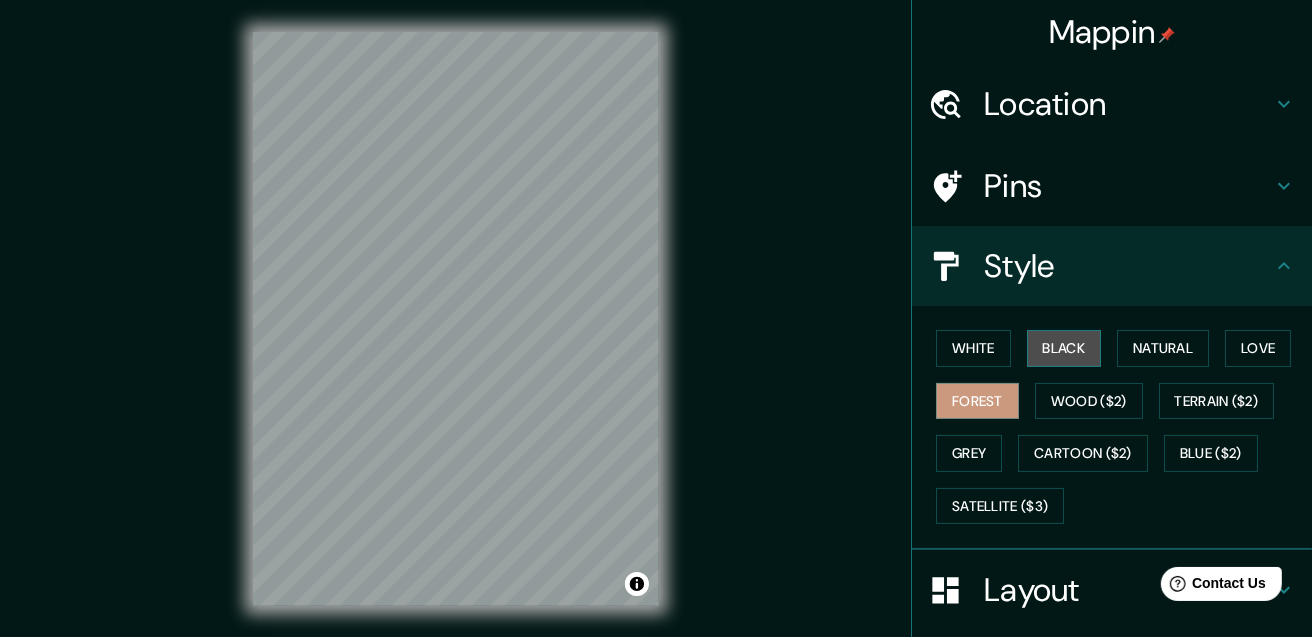 click on "Black" at bounding box center [1064, 348] 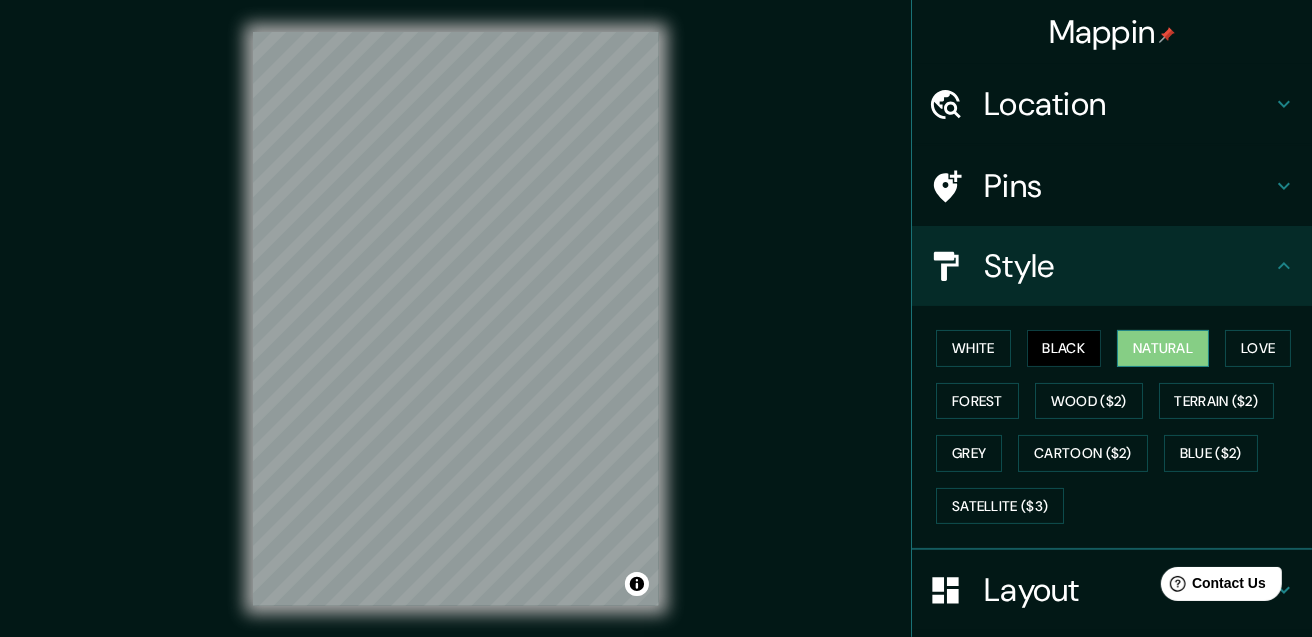 click on "Natural" at bounding box center [1163, 348] 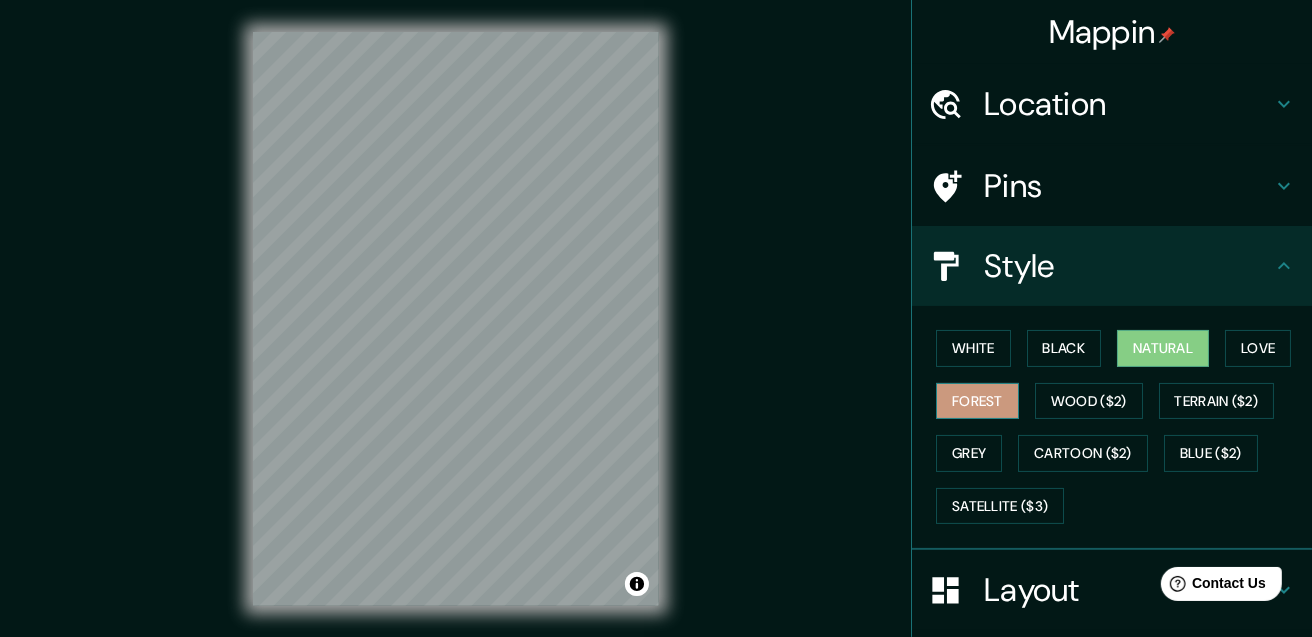 click on "Forest" at bounding box center (977, 401) 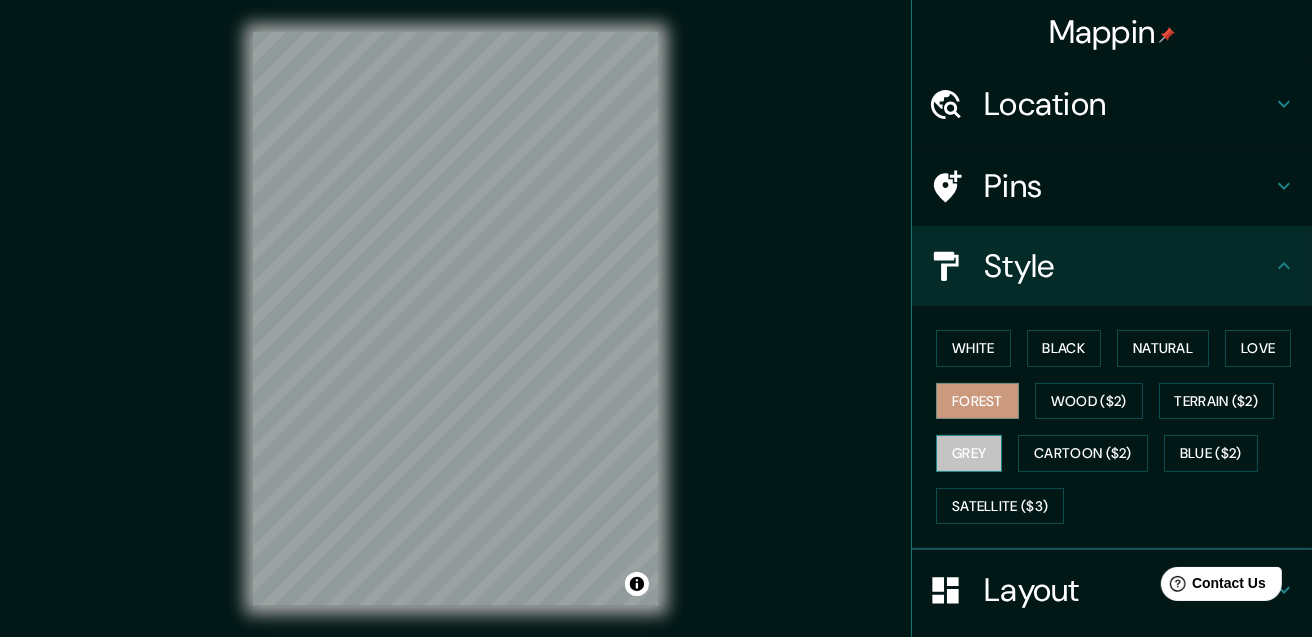 click on "Grey" at bounding box center (969, 453) 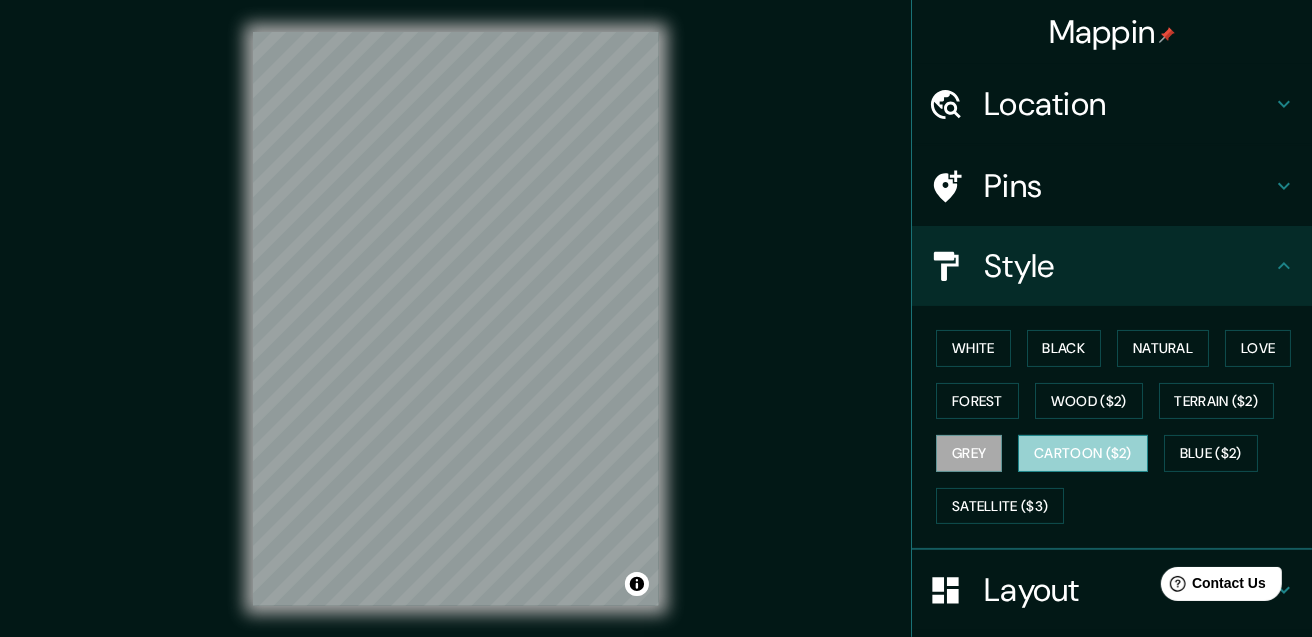 click on "Cartoon ($2)" at bounding box center [1083, 453] 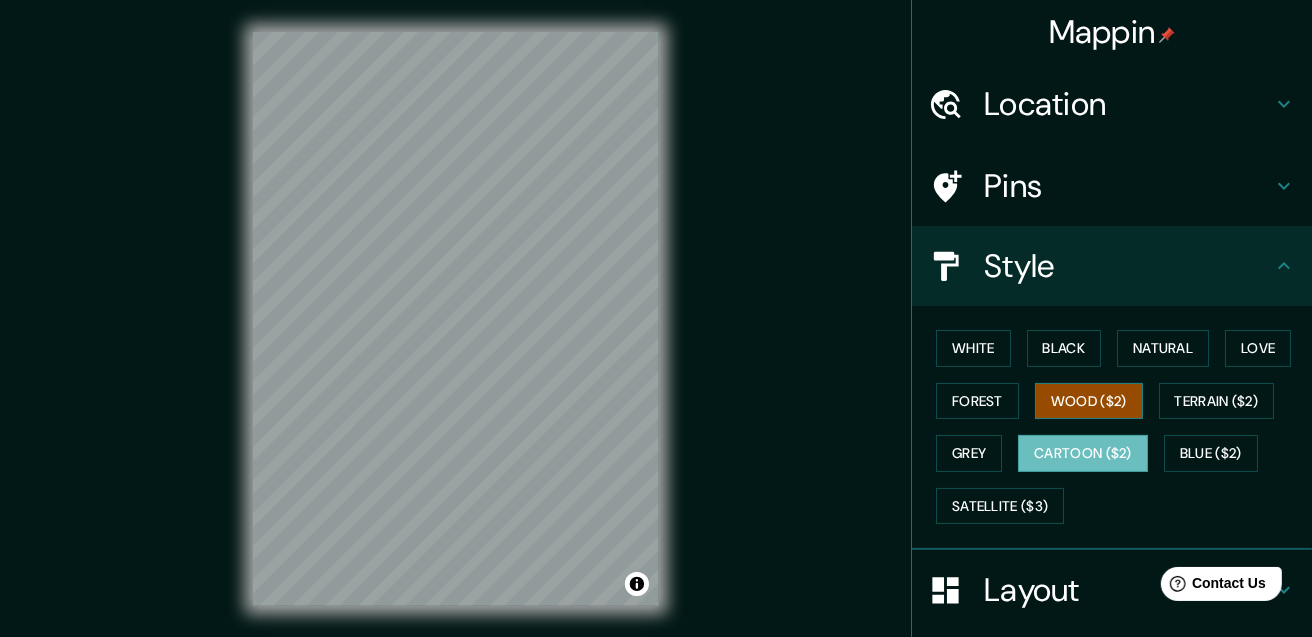 click on "Wood ($2)" at bounding box center [1089, 401] 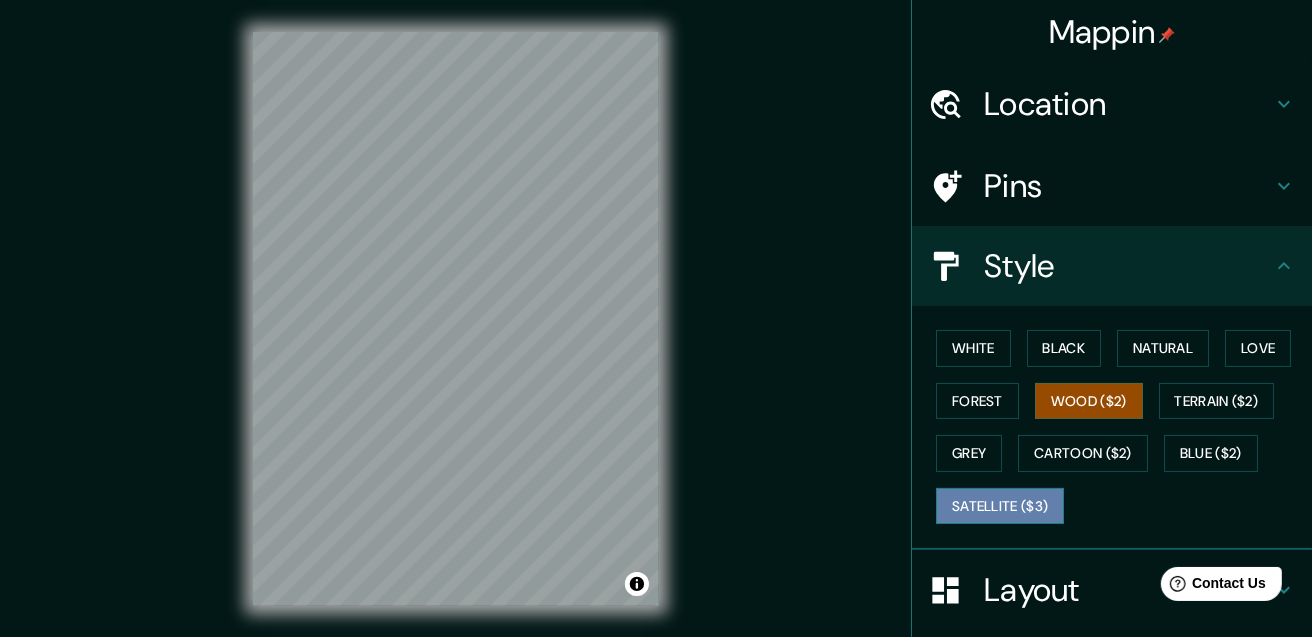 click on "Satellite ($3)" at bounding box center (1000, 506) 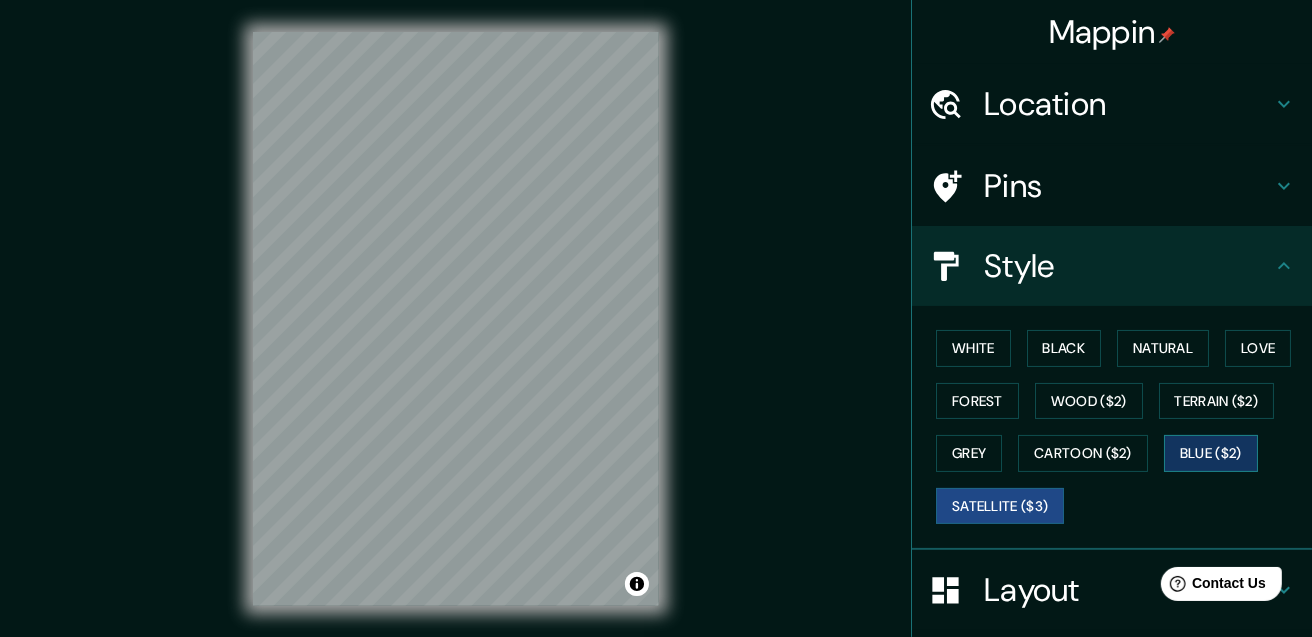 click on "Blue ($2)" at bounding box center [1211, 453] 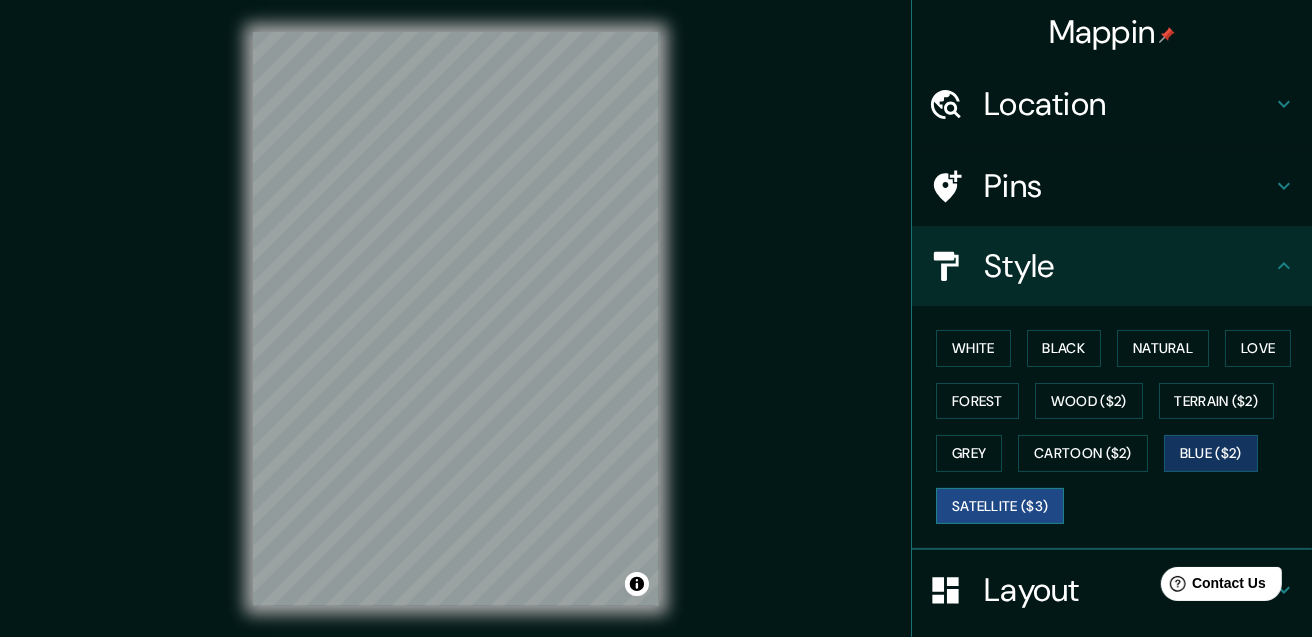 click on "Satellite ($3)" at bounding box center [1000, 506] 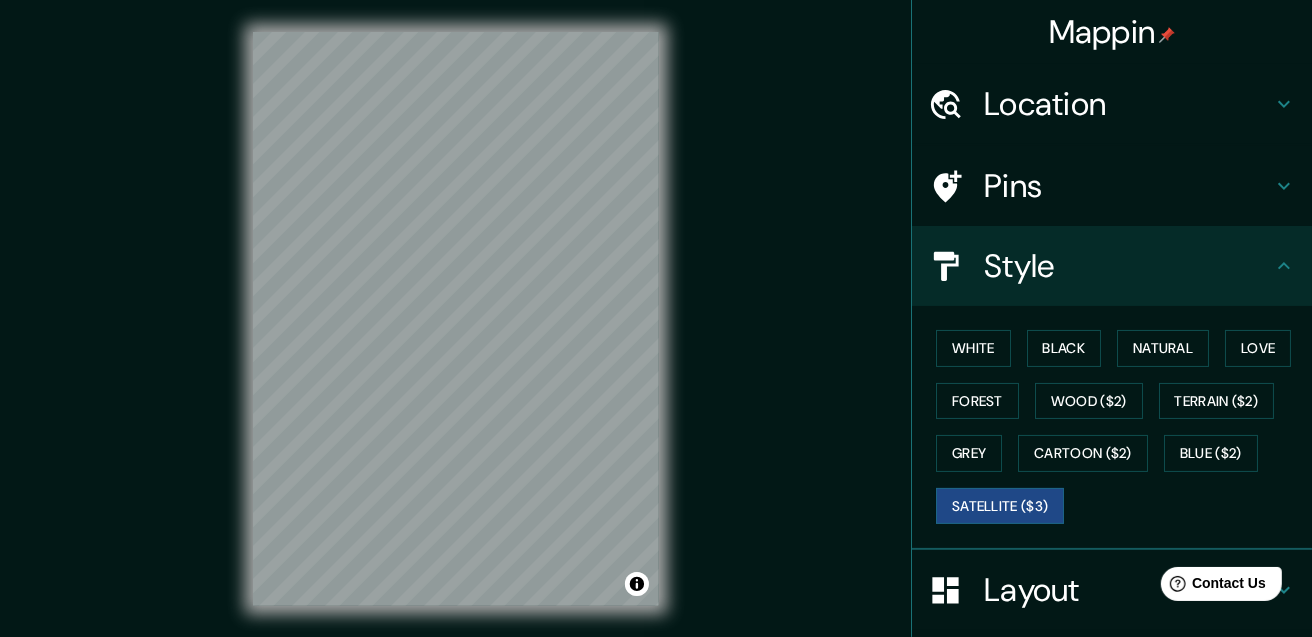 click on "Mappin Location [CITY], [CITY], [REGION], [COUNTRY] Pins Style White Black Natural Love Forest Wood ($2) Terrain ($2) Grey Cartoon ($2) Blue ($2) Satellite ($3) Layout Border Choose a border.  Hint : you can make layers of the frame opaque to create some cool effects. None Simple Transparent Fancy Size A4 single Create your map © Mapbox   © OpenStreetMap   Improve this map © Maxar Any problems, suggestions, or concerns please email    help@example.com . . ." at bounding box center (656, 334) 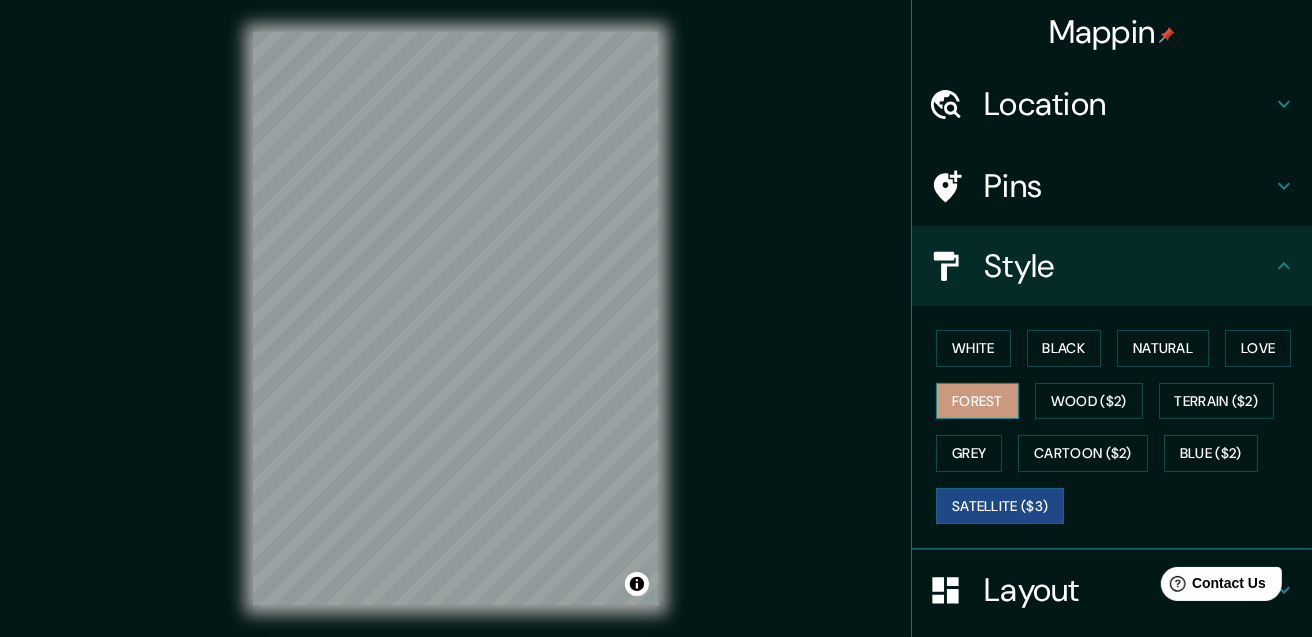 click on "Forest" at bounding box center (977, 401) 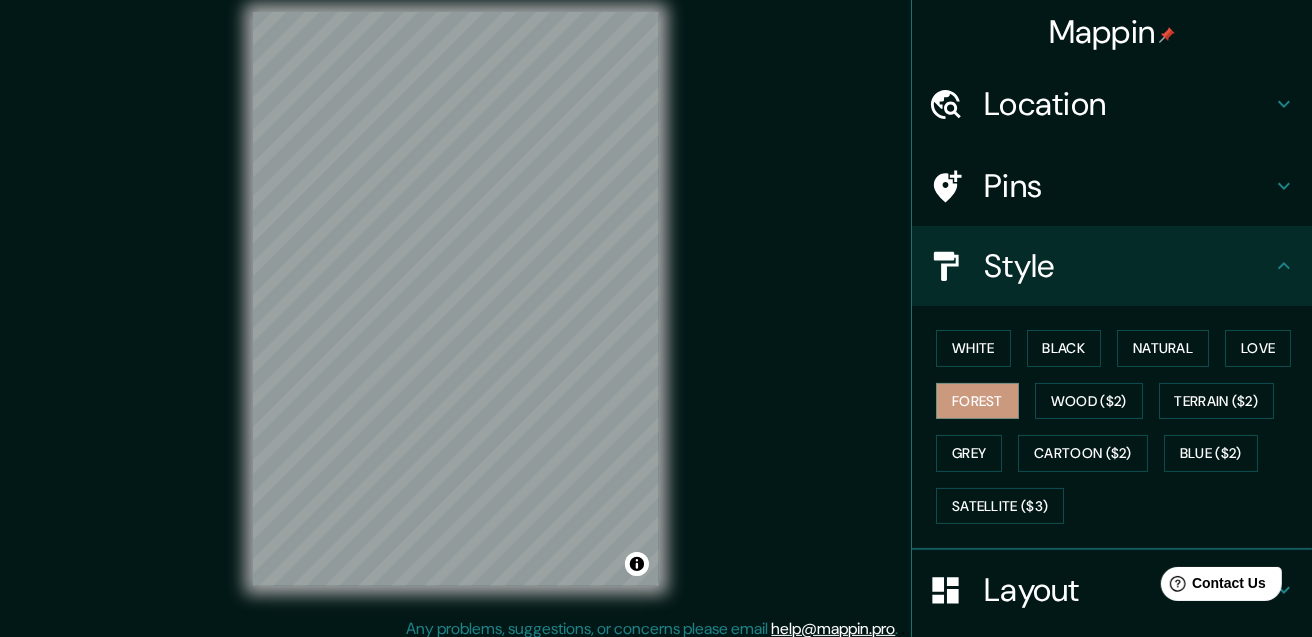 scroll, scrollTop: 32, scrollLeft: 0, axis: vertical 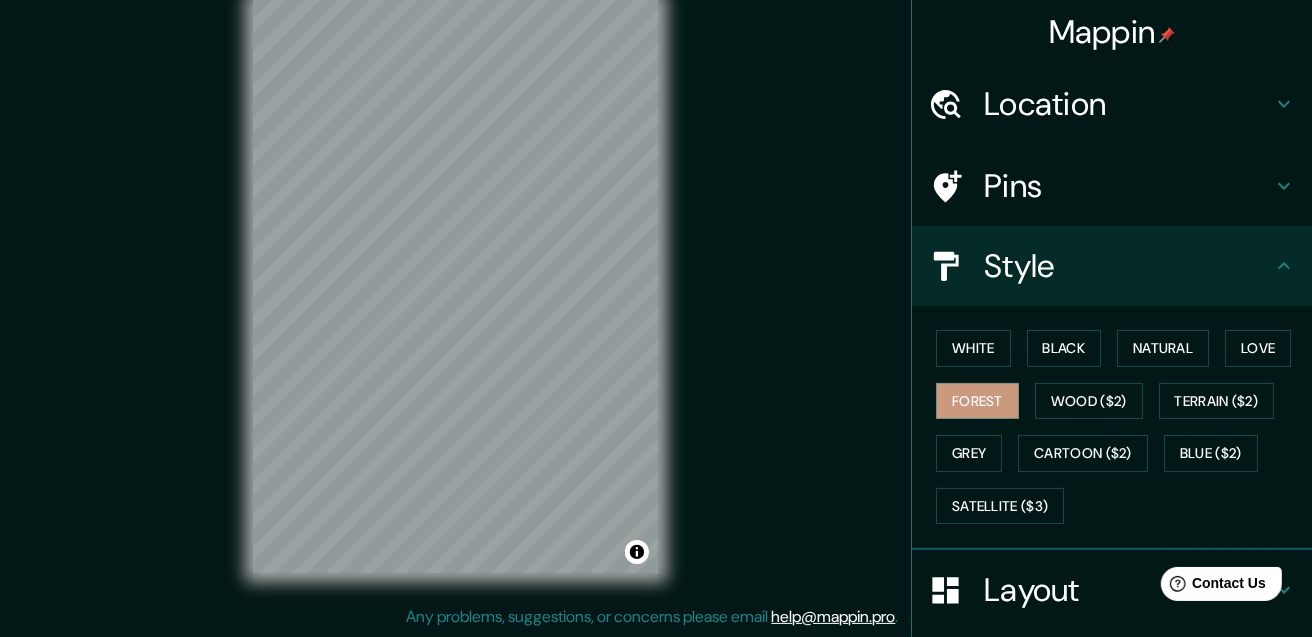 click on "Mappin Location [CITY], [CITY], [REGION], [COUNTRY] Pins Style White Black Natural Love Forest Wood ($2) Terrain ($2) Grey Cartoon ($2) Blue ($2) Satellite ($3) Layout Border Choose a border.  Hint : you can make layers of the frame opaque to create some cool effects. None Simple Transparent Fancy Size A4 single Create your map © Mapbox   © OpenStreetMap   Improve this map Any problems, suggestions, or concerns please email    help@example.com . . ." at bounding box center (656, 302) 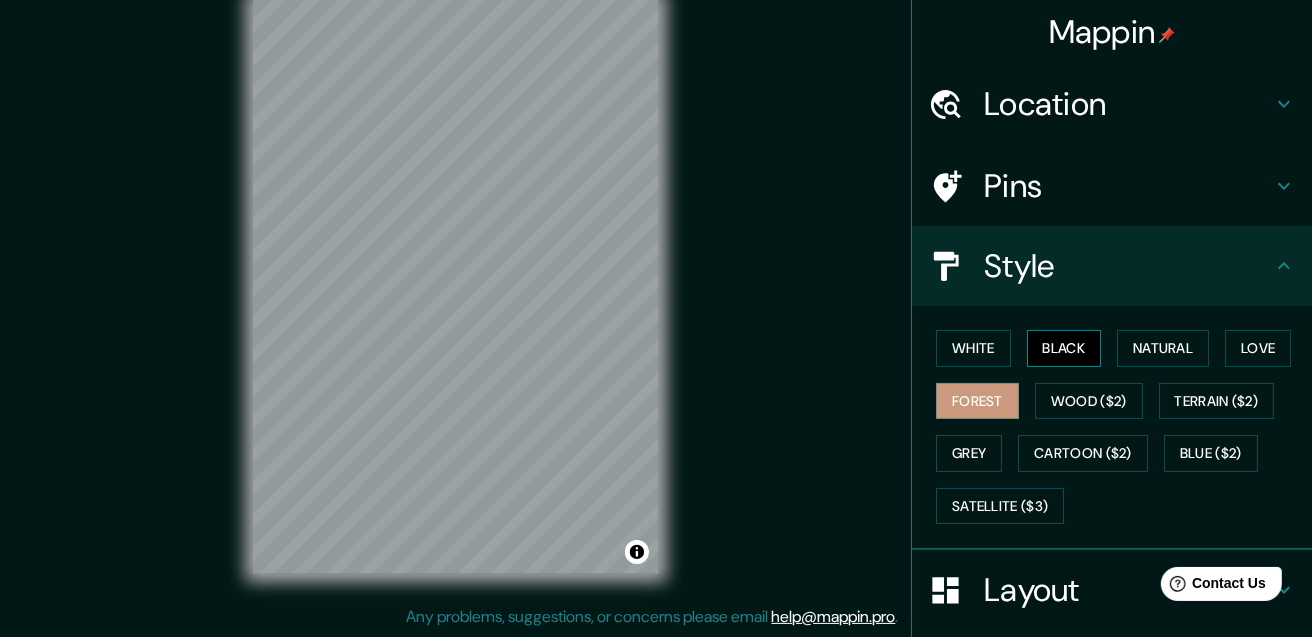 click on "Black" at bounding box center (1064, 348) 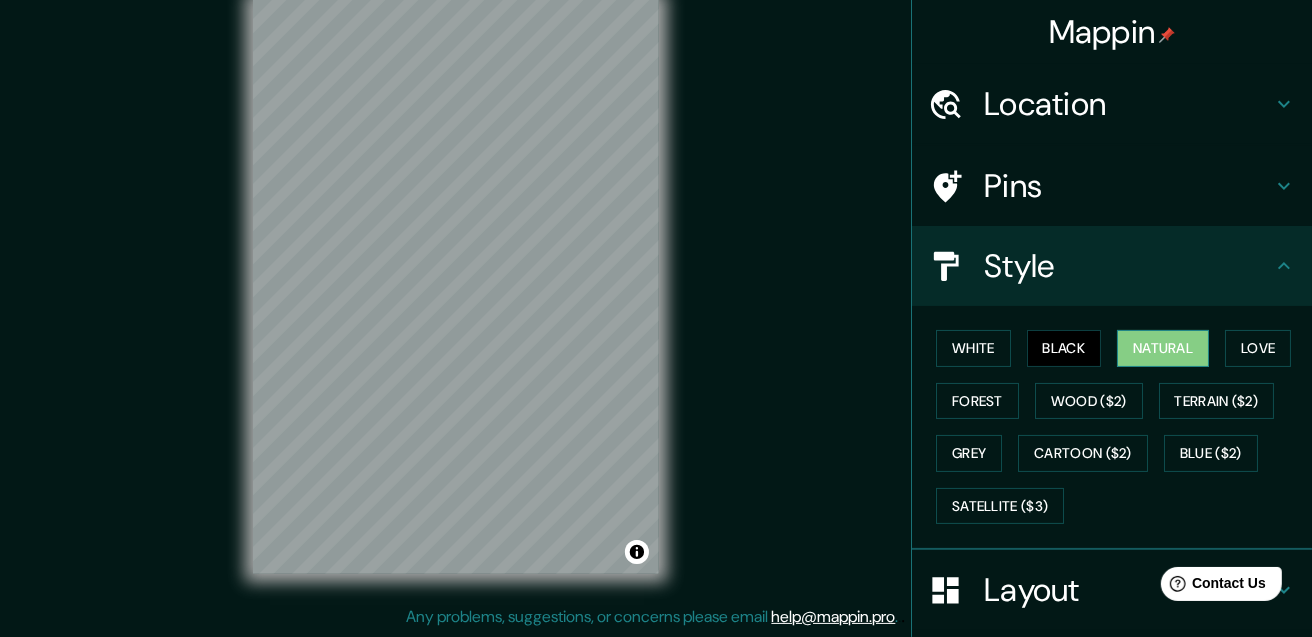 click on "Natural" at bounding box center [1163, 348] 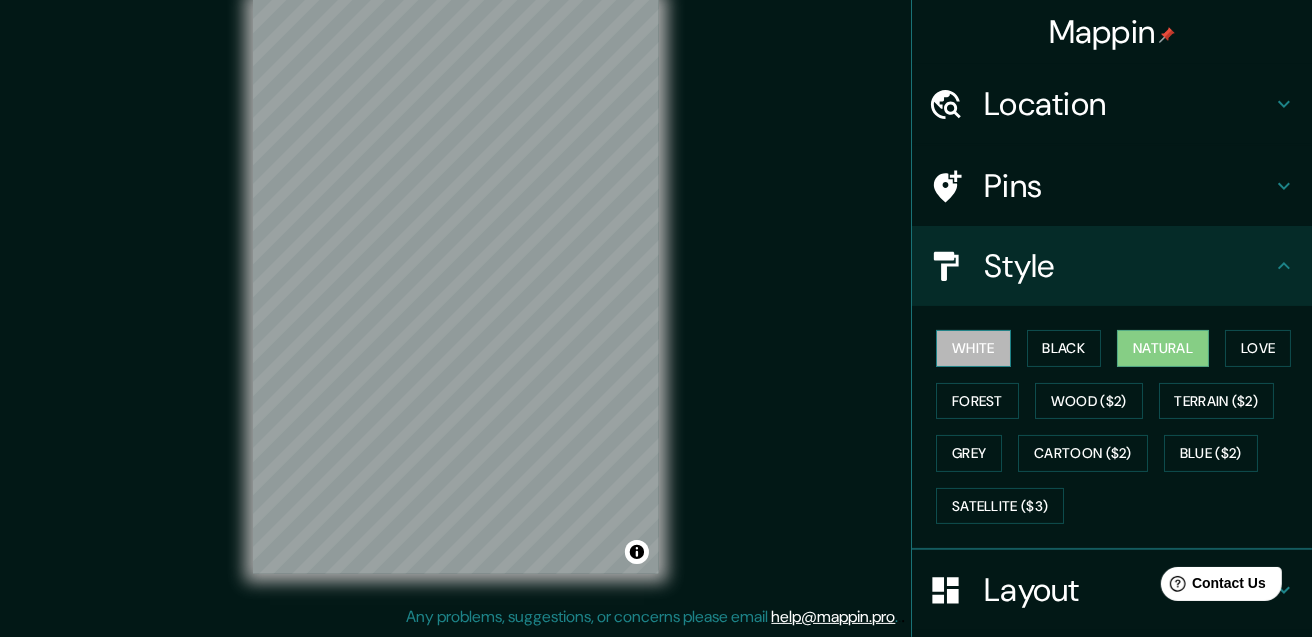 click on "White" at bounding box center (973, 348) 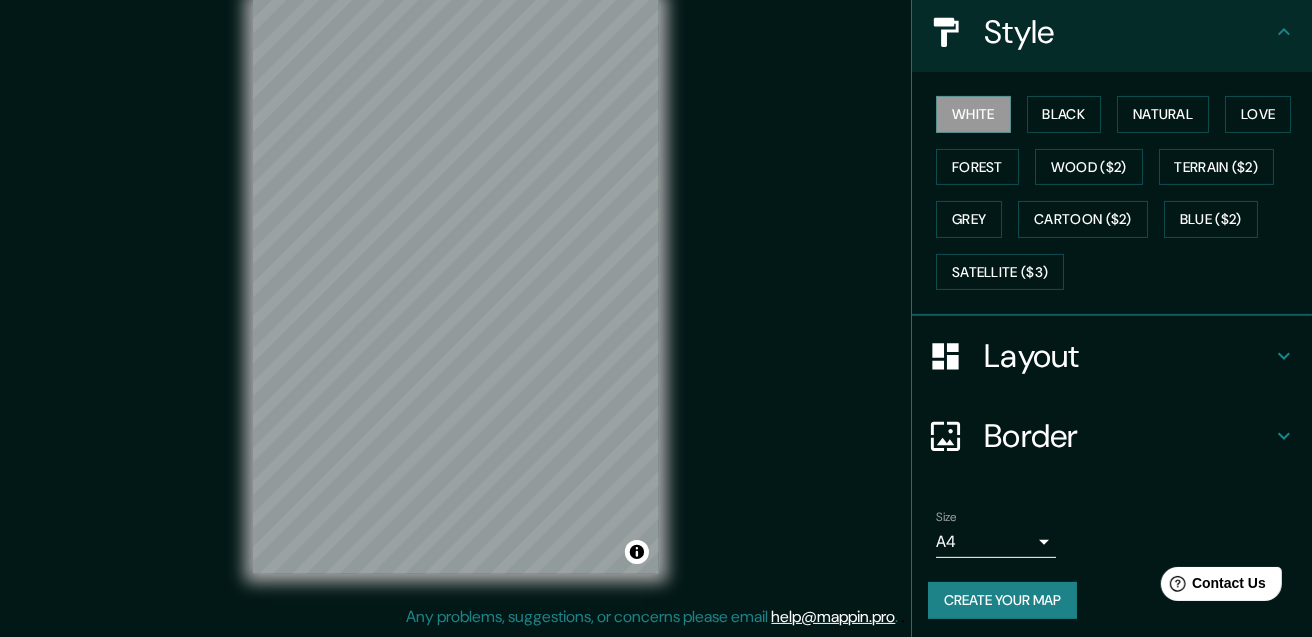 click on "Layout" at bounding box center [1128, 356] 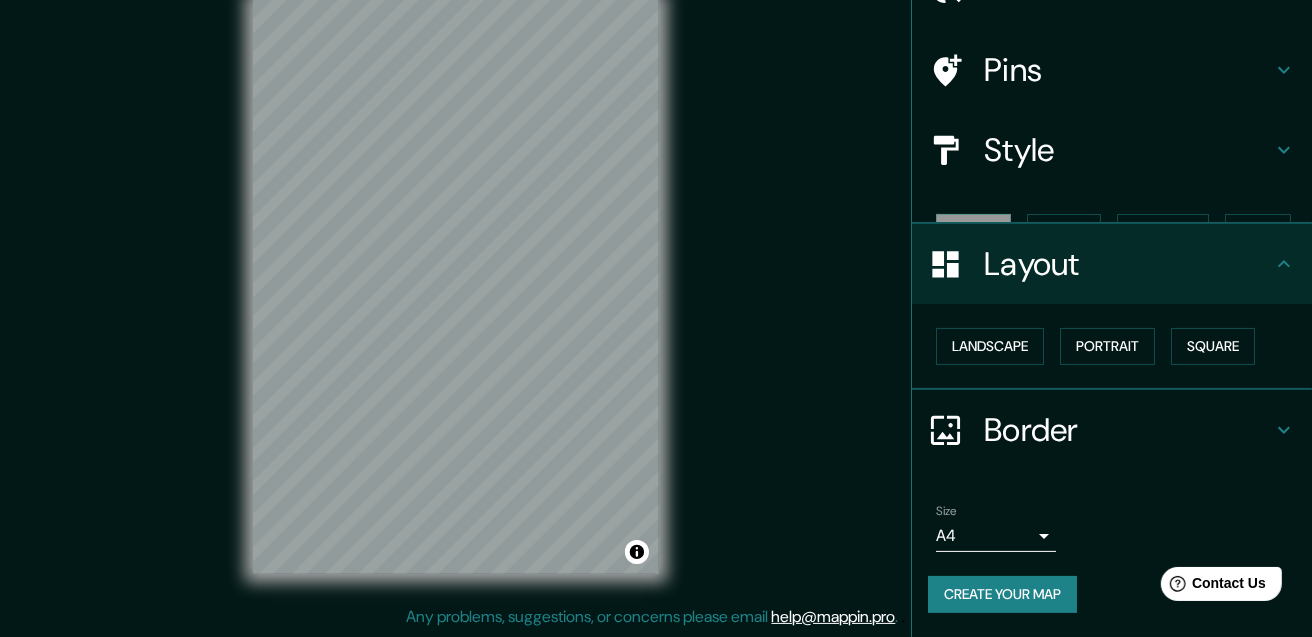 scroll, scrollTop: 79, scrollLeft: 0, axis: vertical 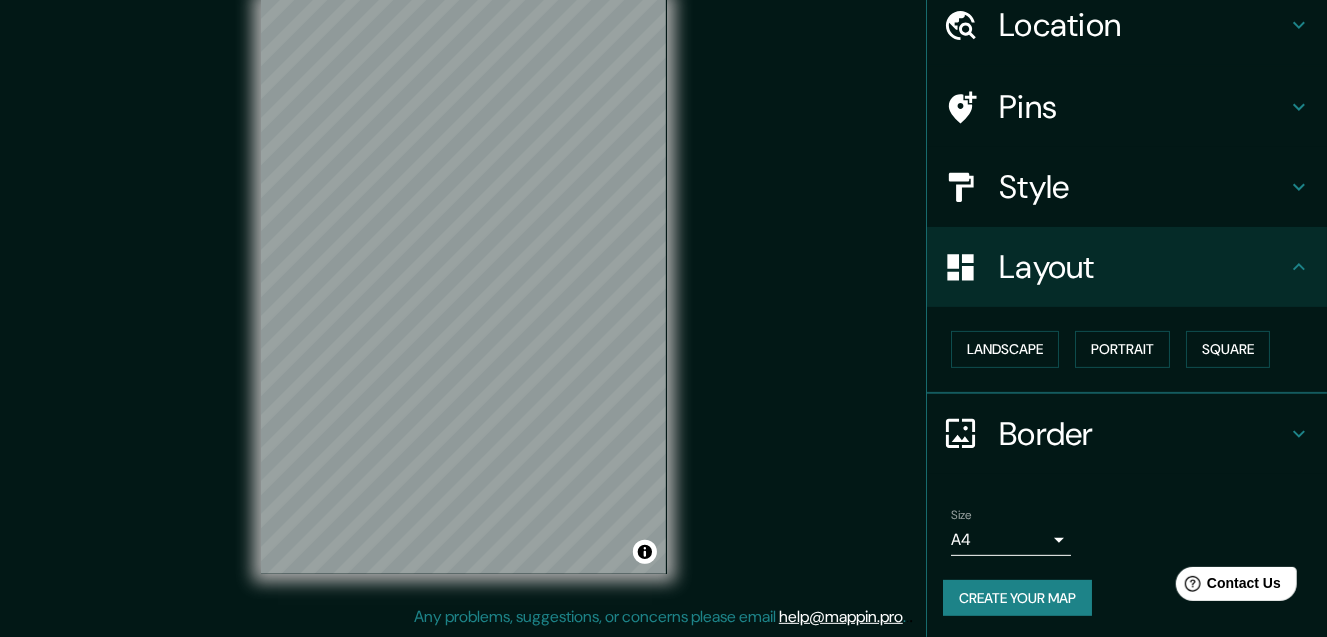 click on "Mappin Location [CITY], [CITY], [REGION], [COUNTRY] Pins Style Layout Landscape Portrait Square Border Choose a border.  Hint : you can make layers of the frame opaque to create some cool effects. None Simple Transparent Fancy Size A4 single Create your map © Mapbox   © OpenStreetMap   Improve this map Any problems, suggestions, or concerns please email    help@example.com . . ." at bounding box center [663, 286] 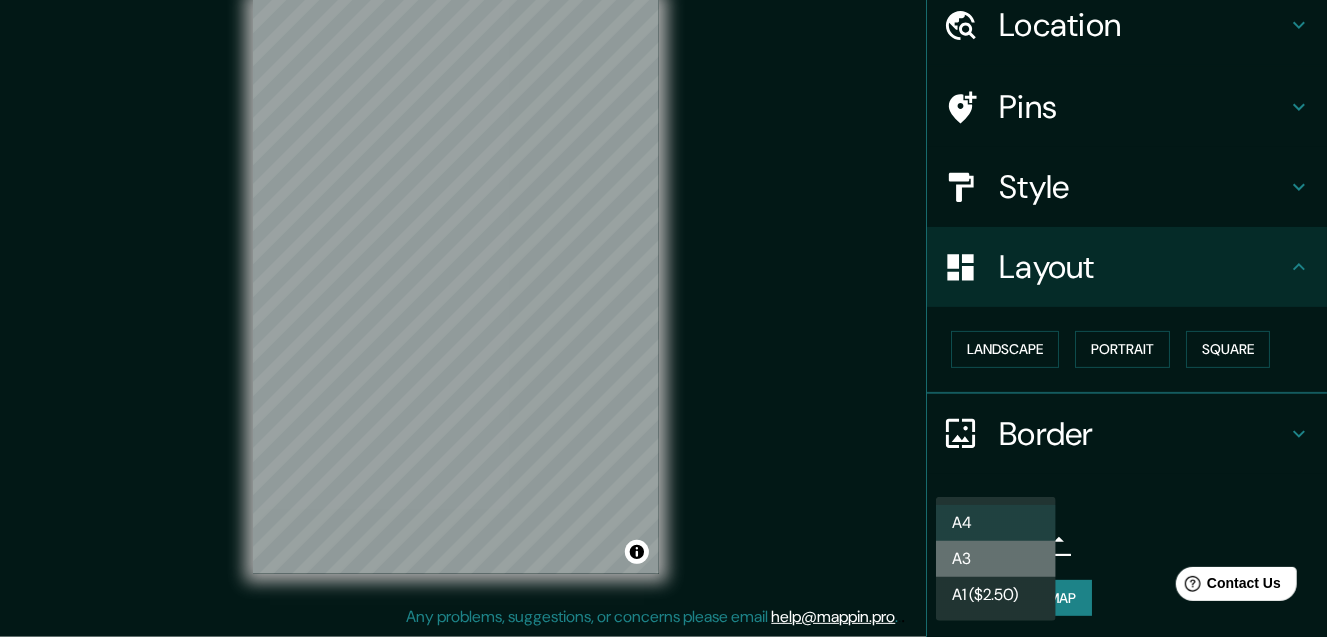 click on "A3" at bounding box center (996, 559) 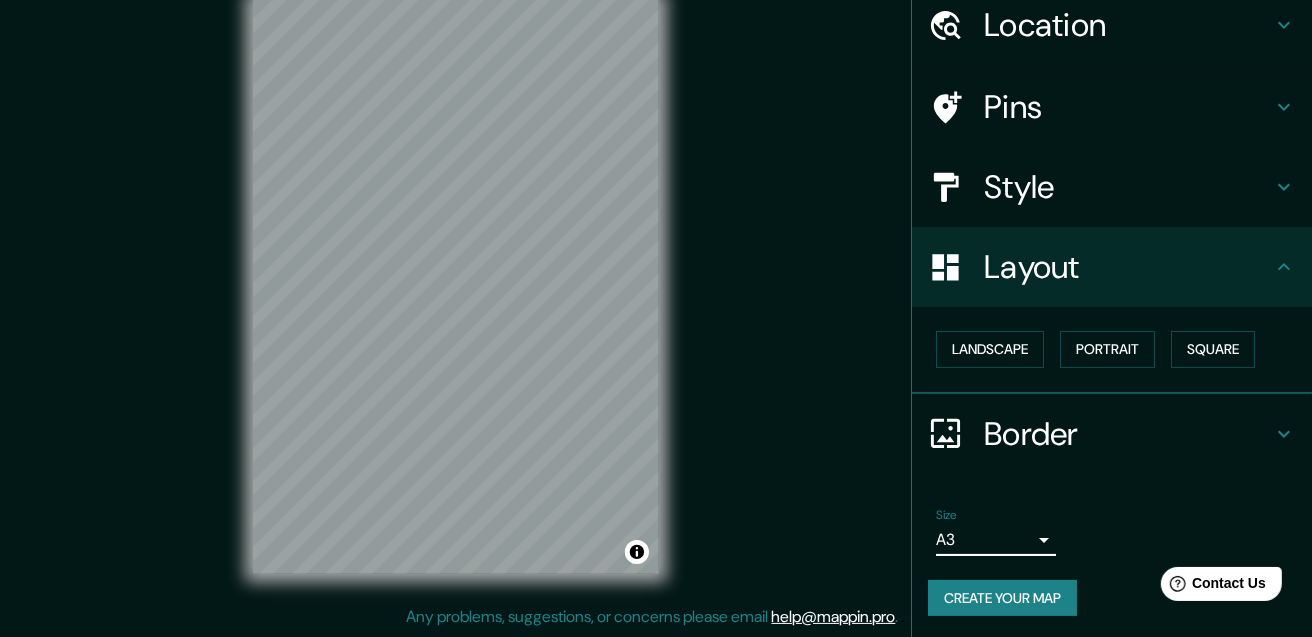 click on "Border" at bounding box center [1128, 434] 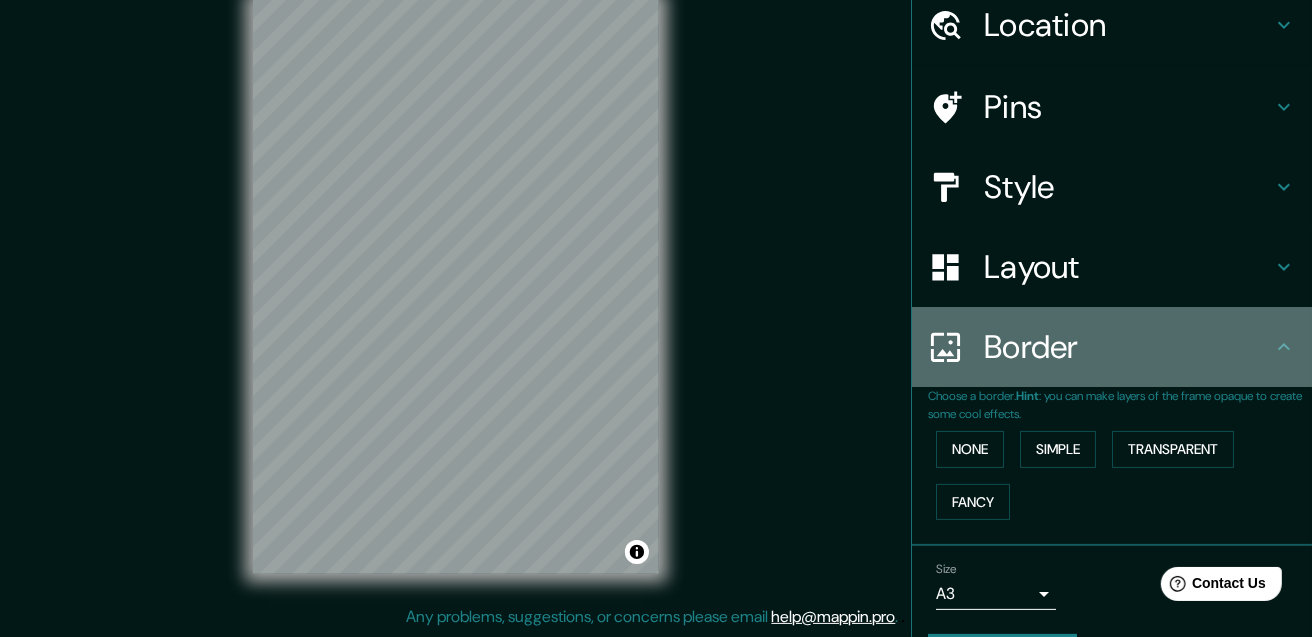 click on "Border" at bounding box center (1112, 347) 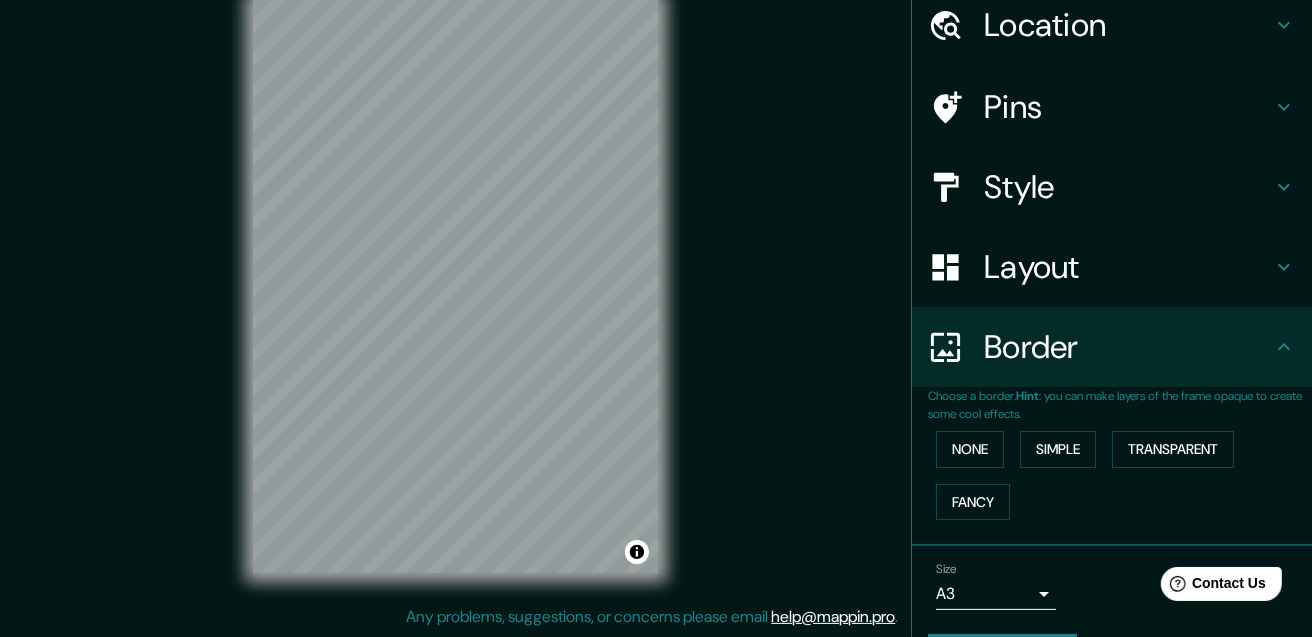 click on "Border" at bounding box center (1112, 347) 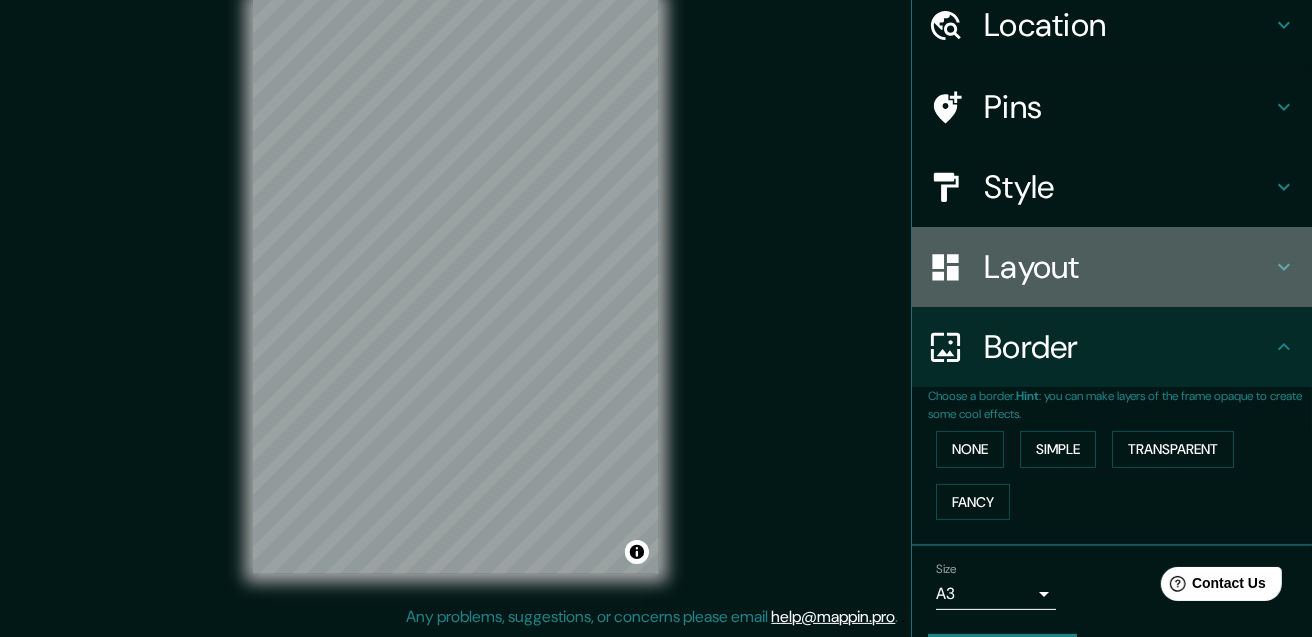 click on "Layout" at bounding box center [1128, 267] 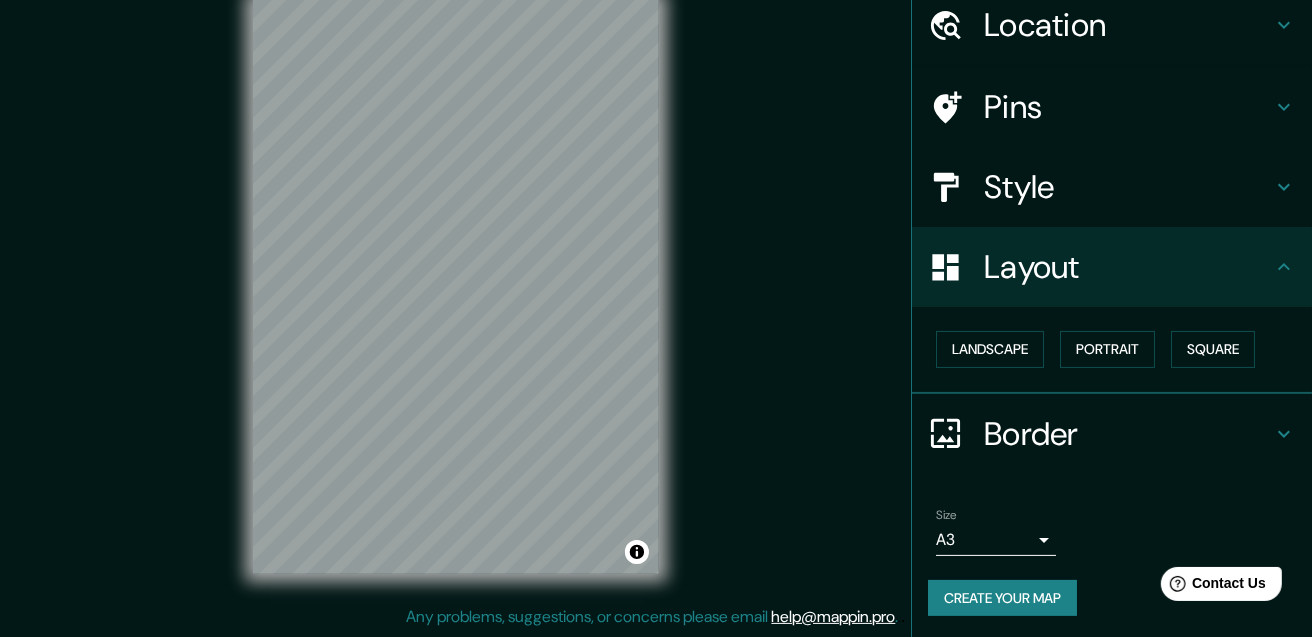 click on "Pins" at bounding box center (1128, 107) 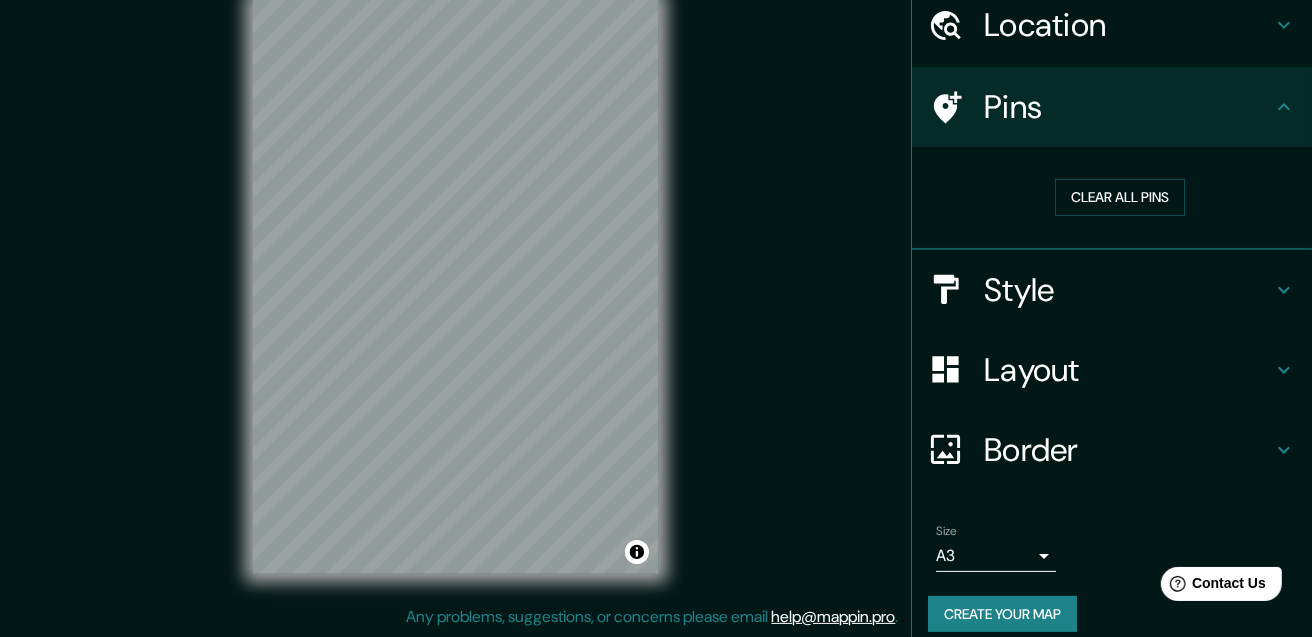 click on "Pins" at bounding box center (1128, 107) 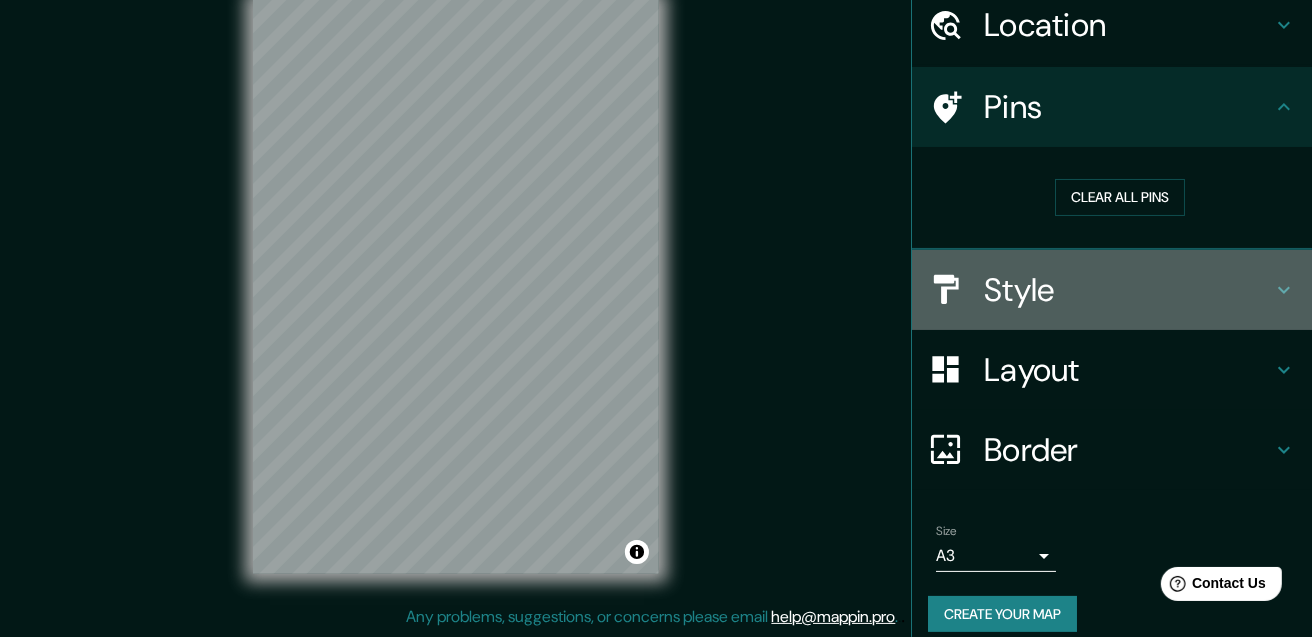 click on "Style" at bounding box center [1128, 290] 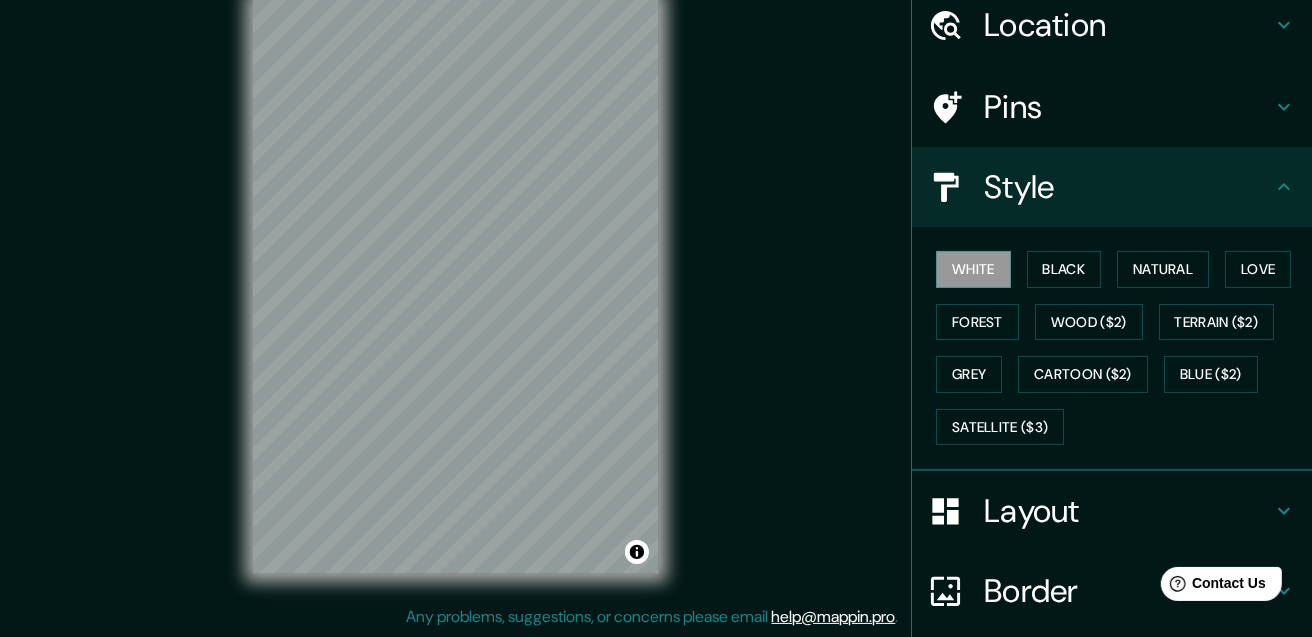 click on "Layout" at bounding box center (1112, 511) 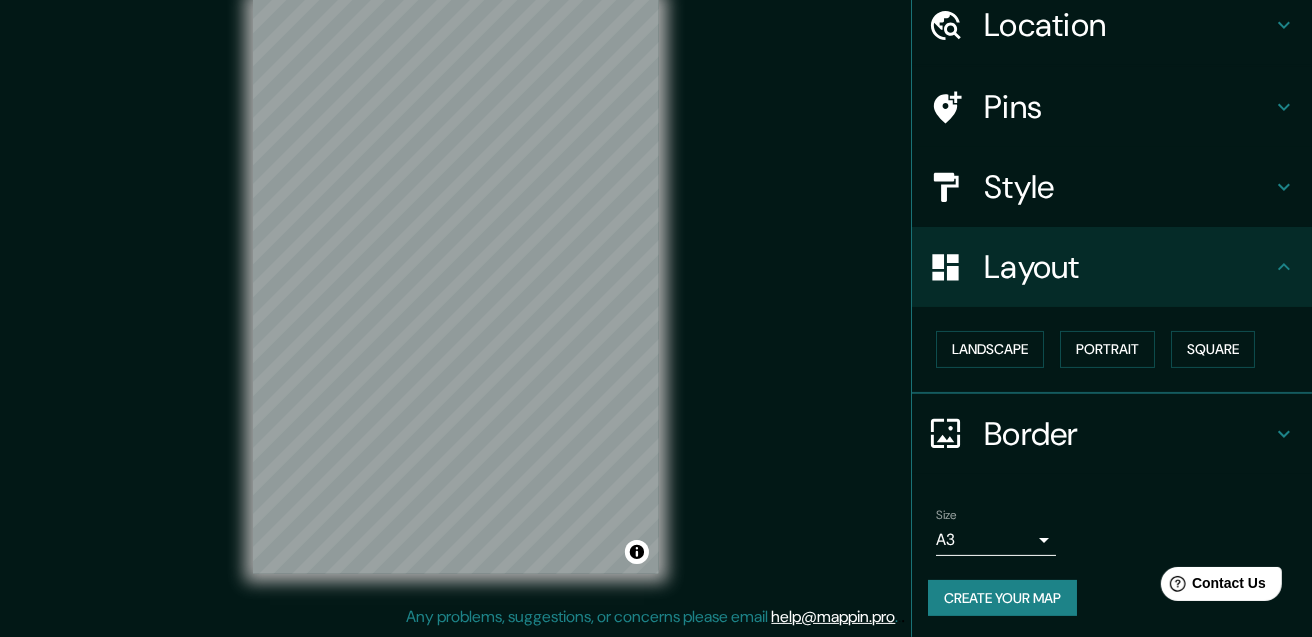 click on "Mappin Location [CITY], [CITY], [REGION], [COUNTRY] Pins Style Layout Landscape Portrait Square Border Choose a border.  Hint : you can make layers of the frame opaque to create some cool effects. None Simple Transparent Fancy Size A3 a4 Create your map © Mapbox   © OpenStreetMap   Improve this map Any problems, suggestions, or concerns please email    help@example.com . . ." at bounding box center (656, 286) 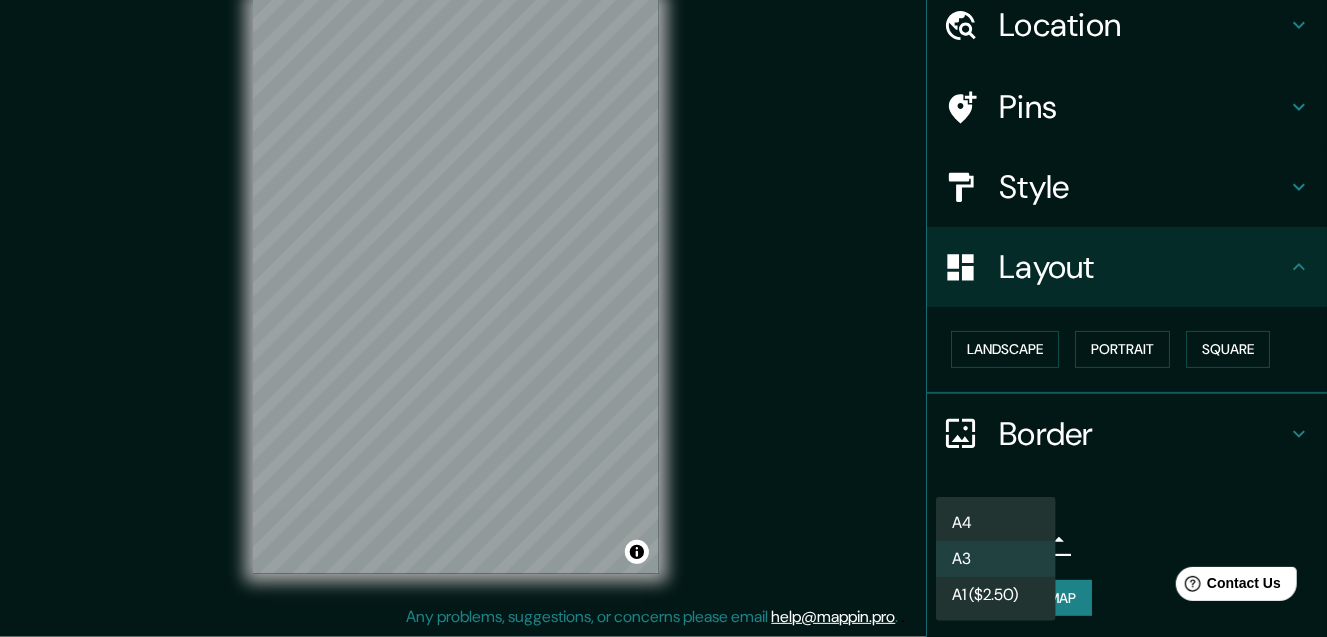click on "A4" at bounding box center (996, 523) 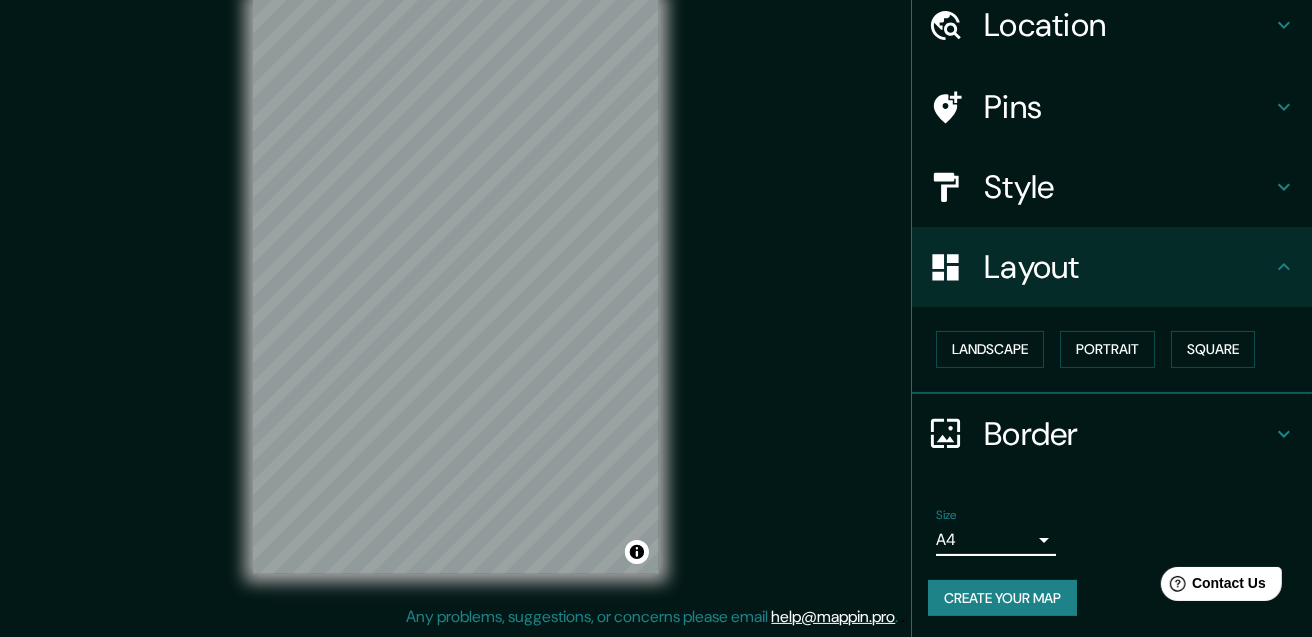 click on "Mappin Location [CITY], [CITY], [REGION], [COUNTRY] Pins Style Layout Landscape Portrait Square Border Choose a border.  Hint : you can make layers of the frame opaque to create some cool effects. None Simple Transparent Fancy Size A4 single Create your map © Mapbox   © OpenStreetMap   Improve this map Any problems, suggestions, or concerns please email    help@example.com . . ." at bounding box center [656, 286] 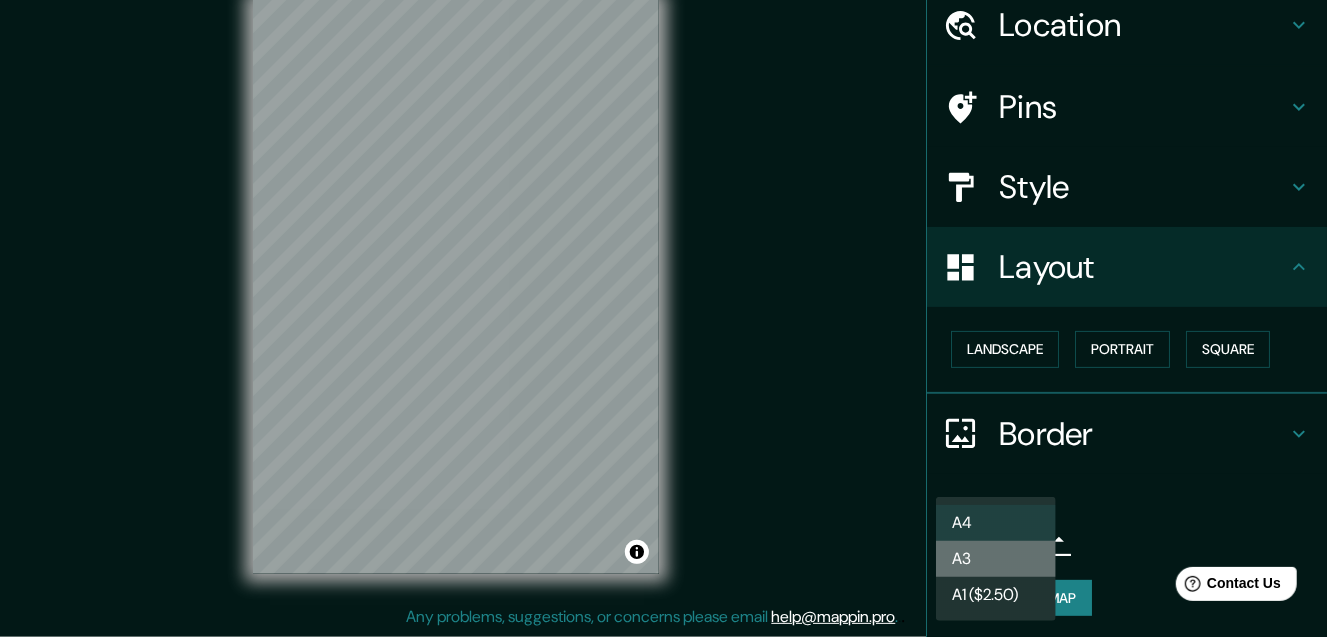 click on "A3" at bounding box center [996, 559] 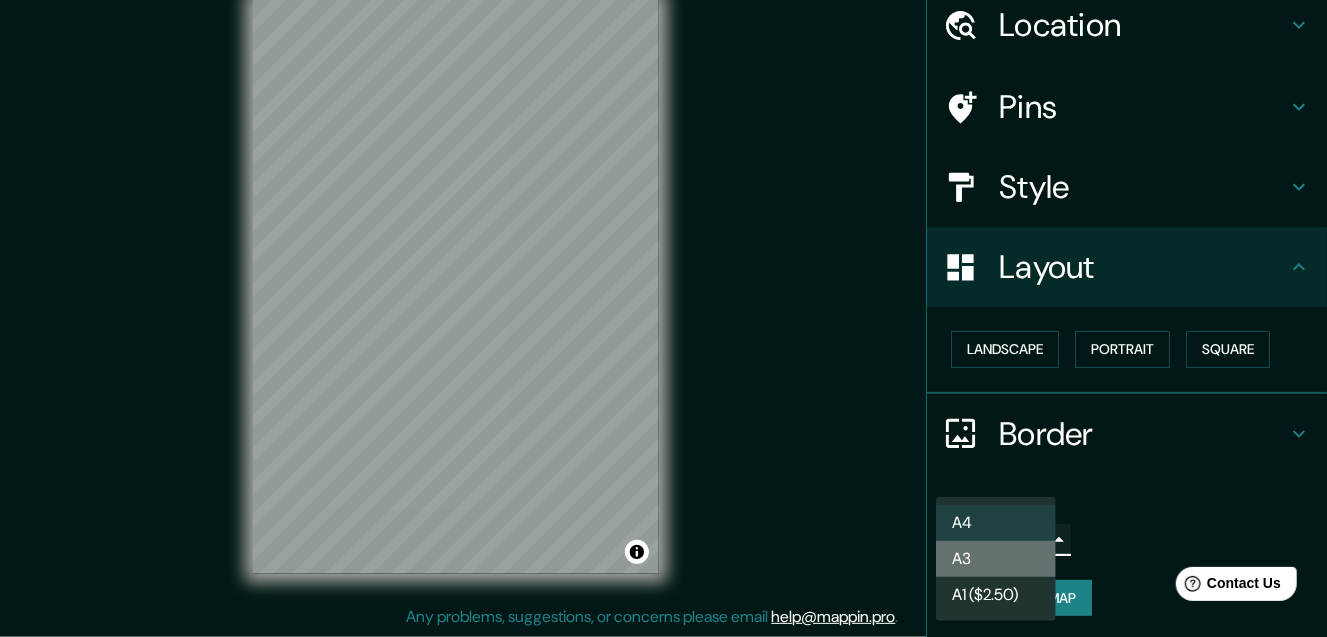 type on "a4" 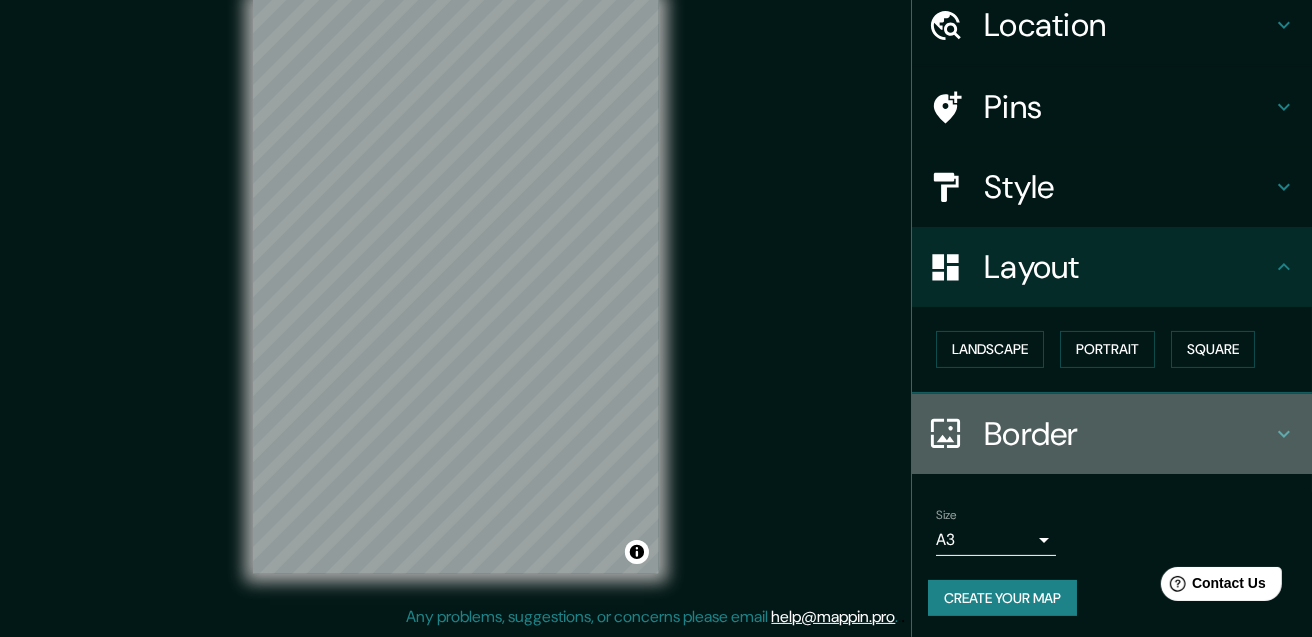 click on "Border" at bounding box center [1128, 434] 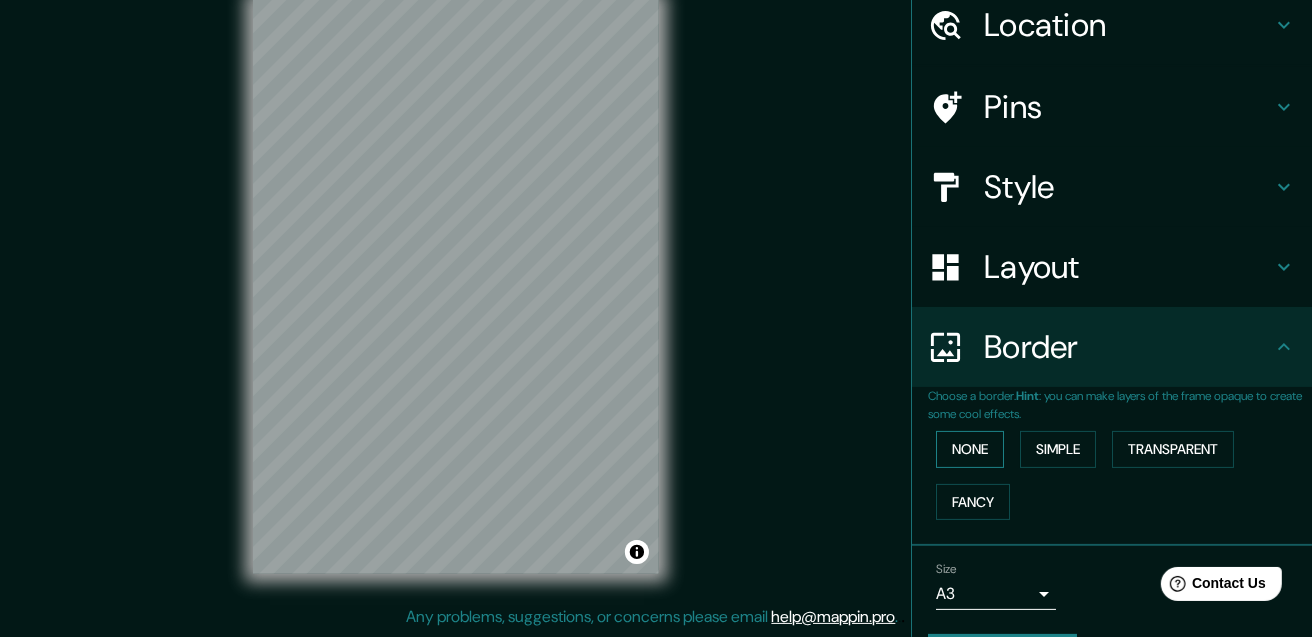 click on "None" at bounding box center (970, 449) 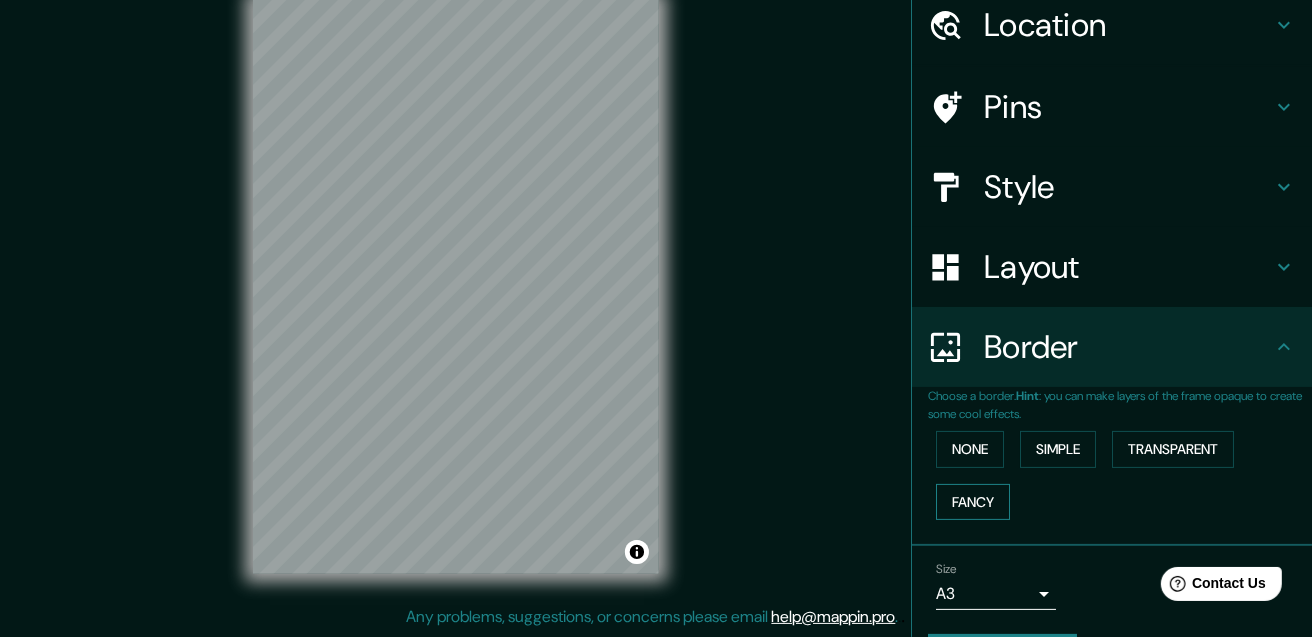click on "Fancy" at bounding box center (973, 502) 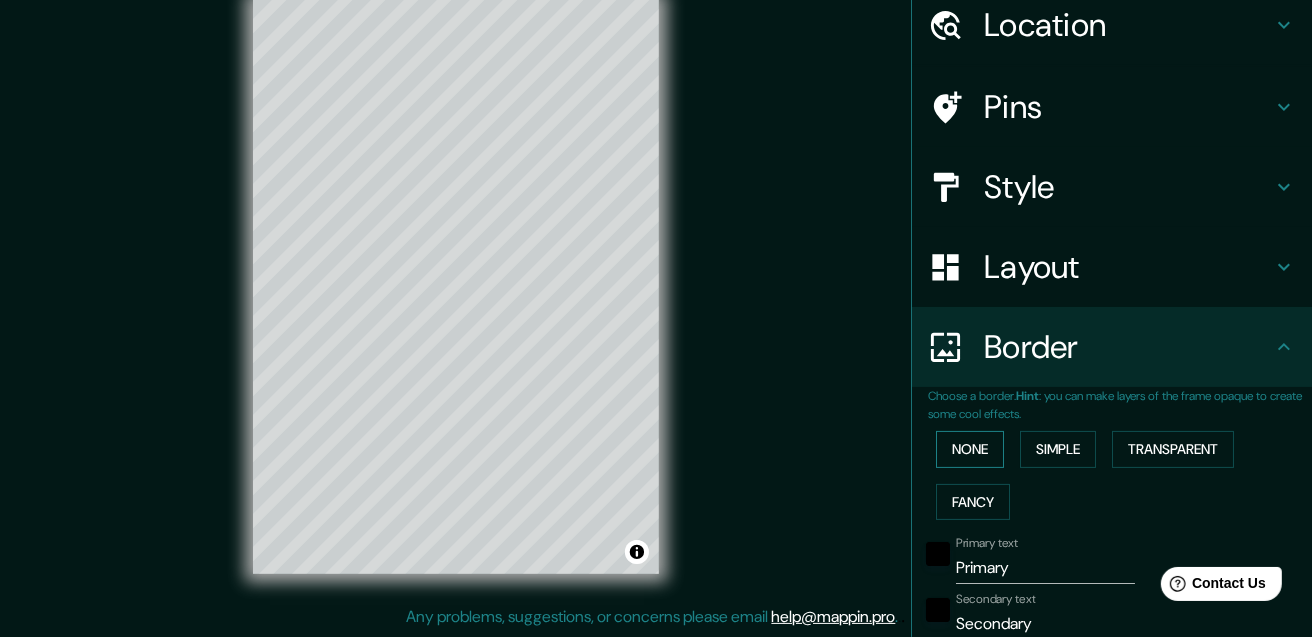click on "None" at bounding box center (970, 449) 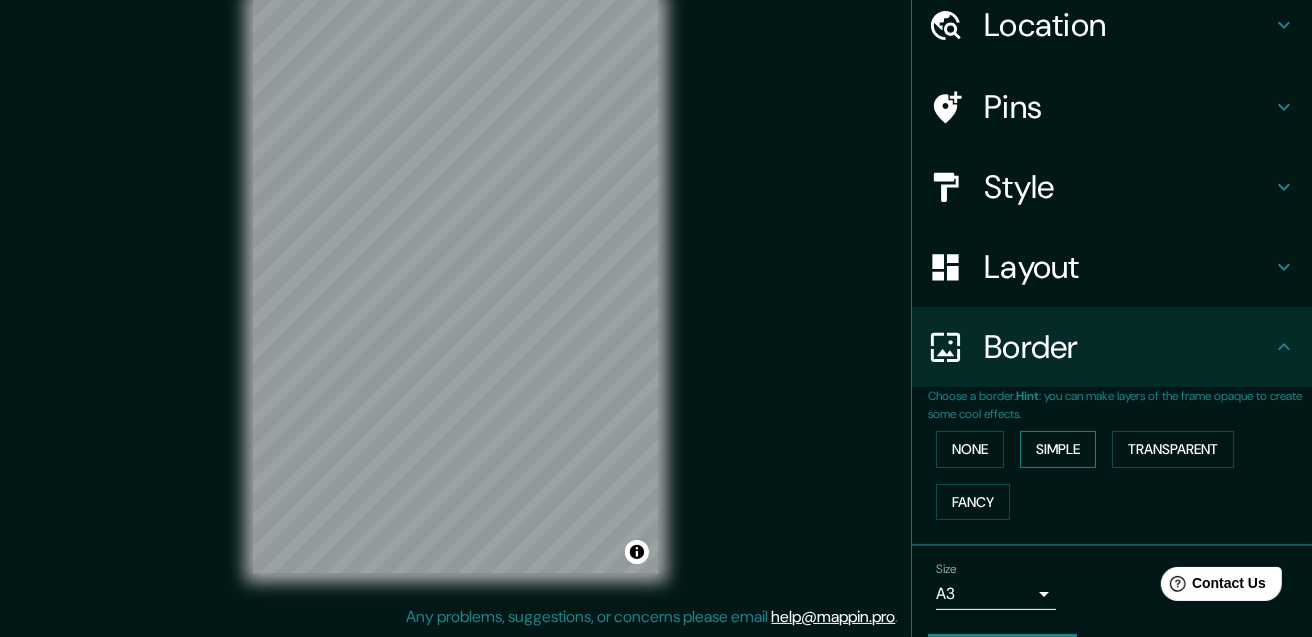 click on "Simple" at bounding box center (1058, 449) 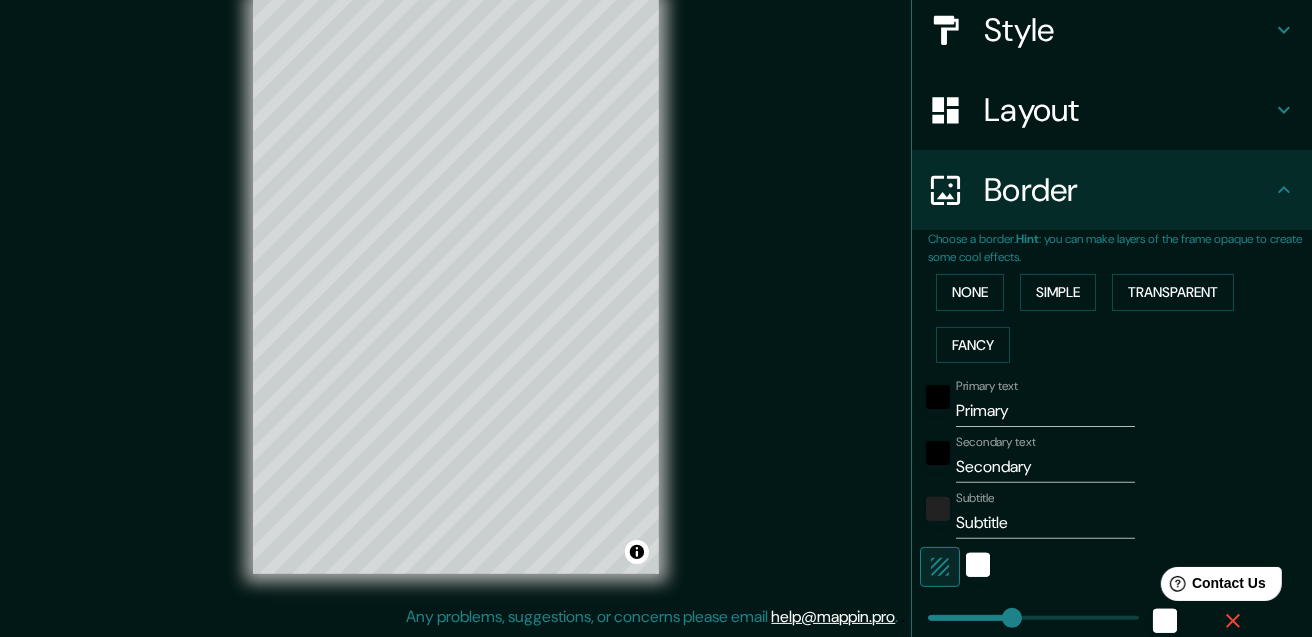 scroll, scrollTop: 479, scrollLeft: 0, axis: vertical 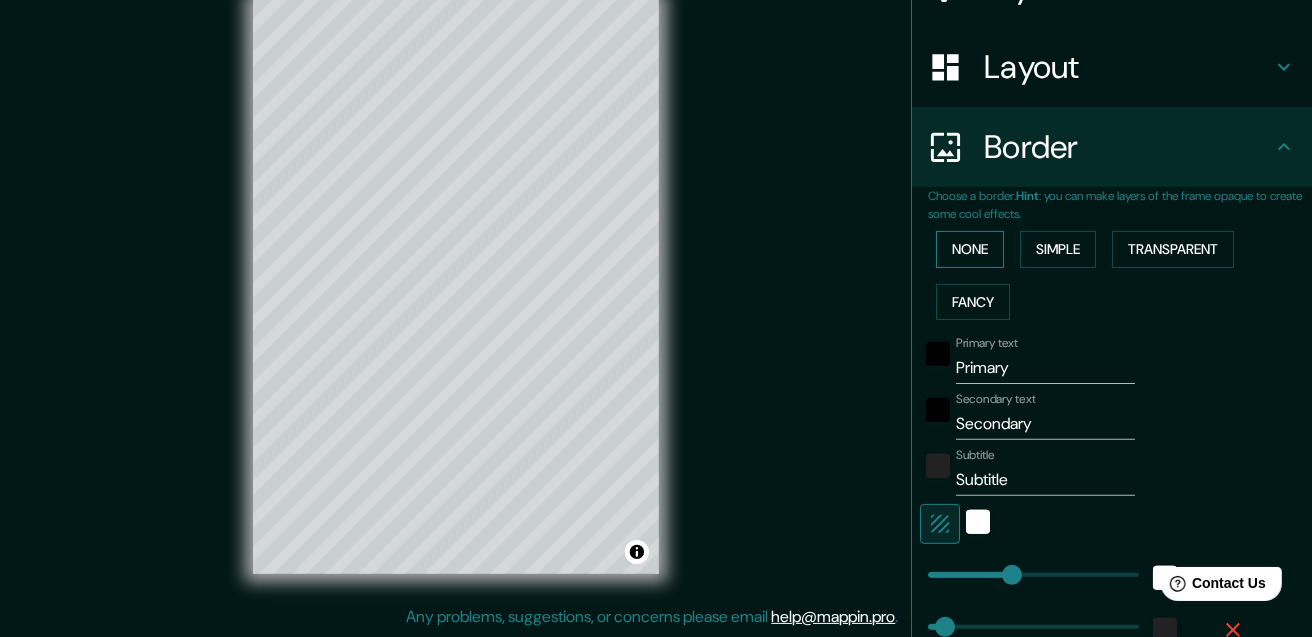 click on "None" at bounding box center [970, 249] 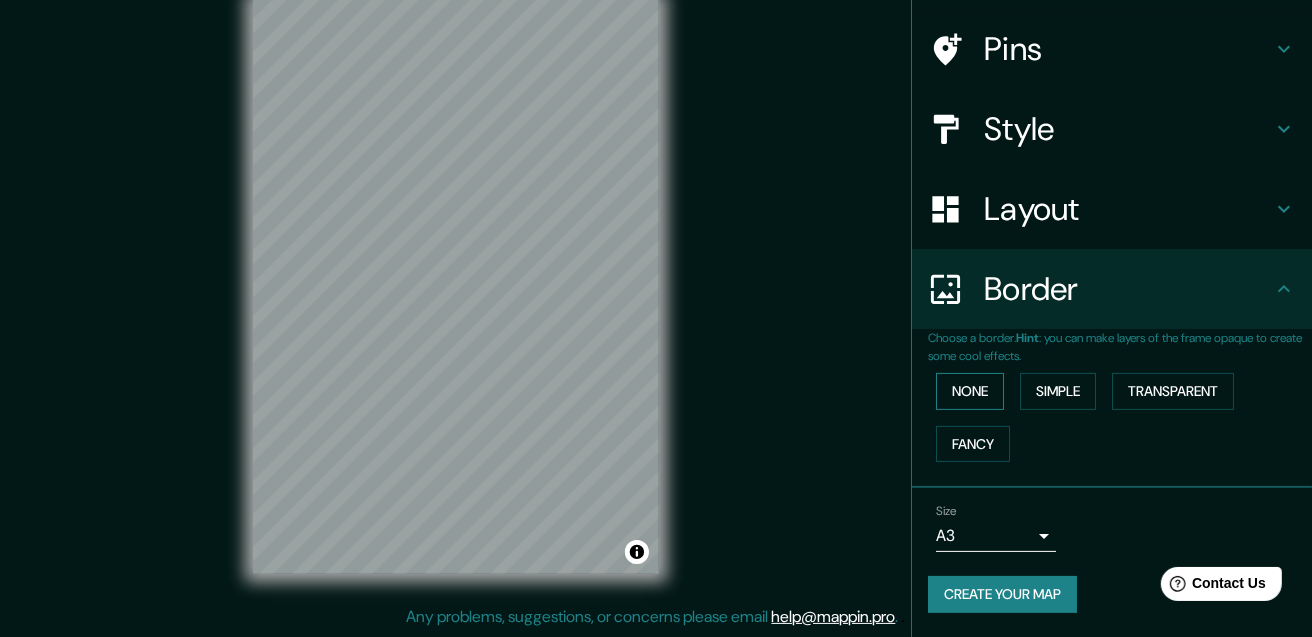 scroll, scrollTop: 133, scrollLeft: 0, axis: vertical 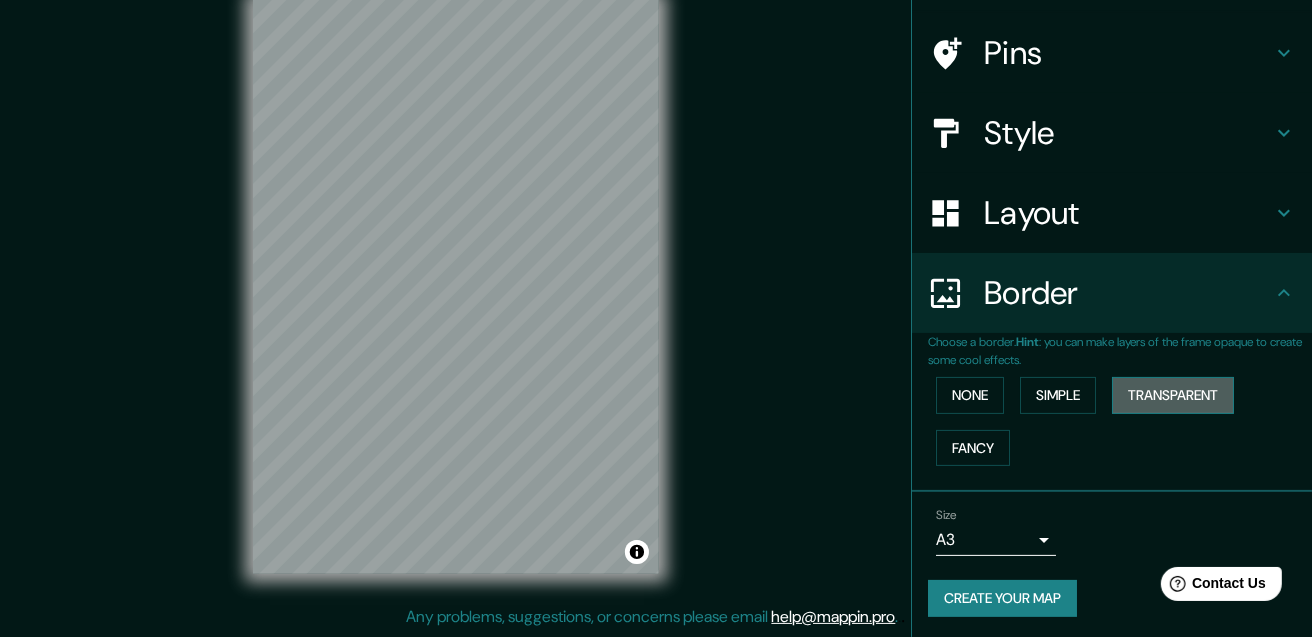click on "Transparent" at bounding box center (1173, 395) 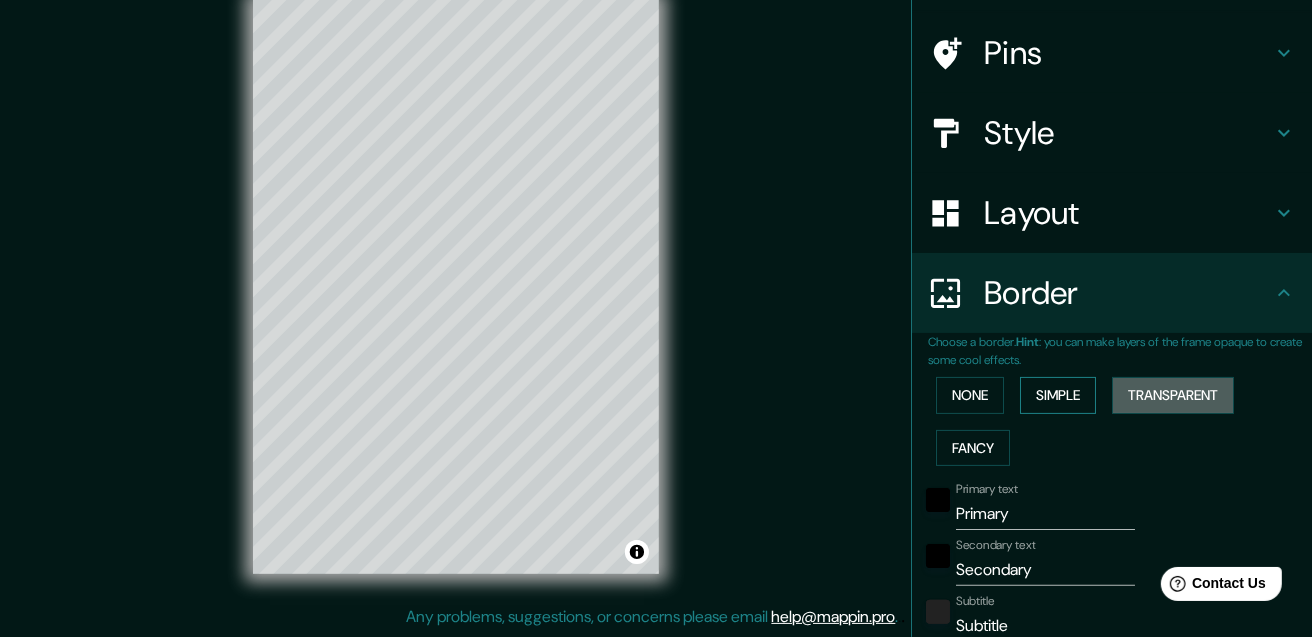 drag, startPoint x: 1143, startPoint y: 395, endPoint x: 1074, endPoint y: 408, distance: 70.21396 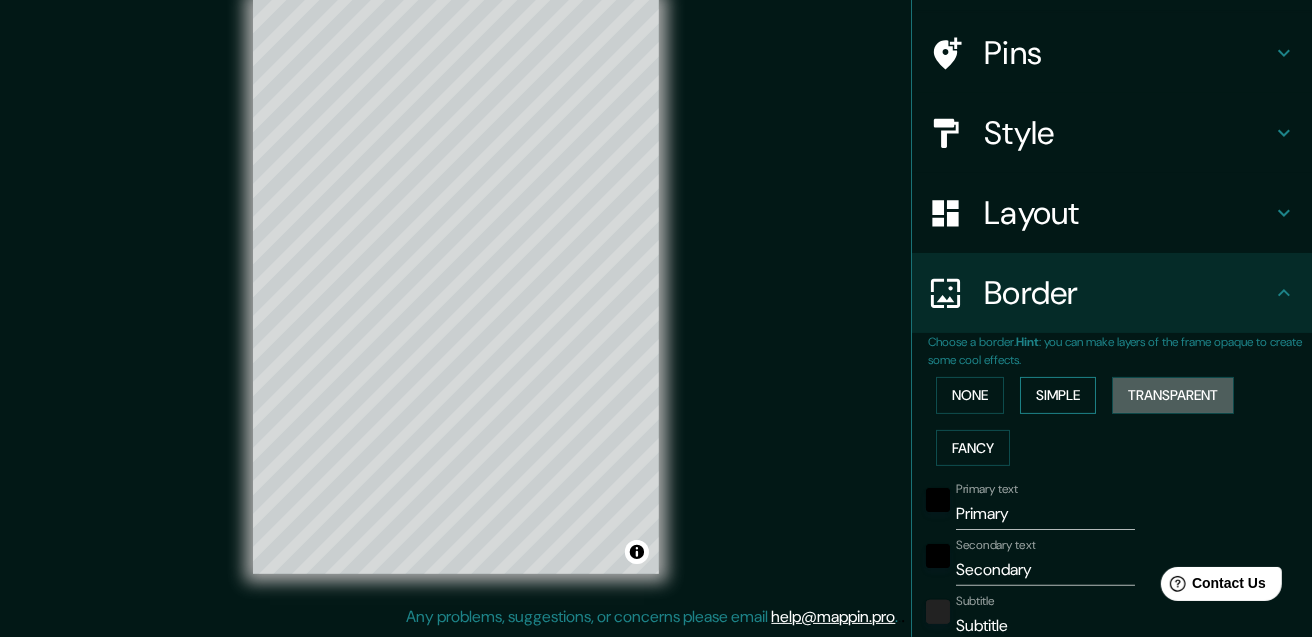 click on "Transparent" at bounding box center [1173, 395] 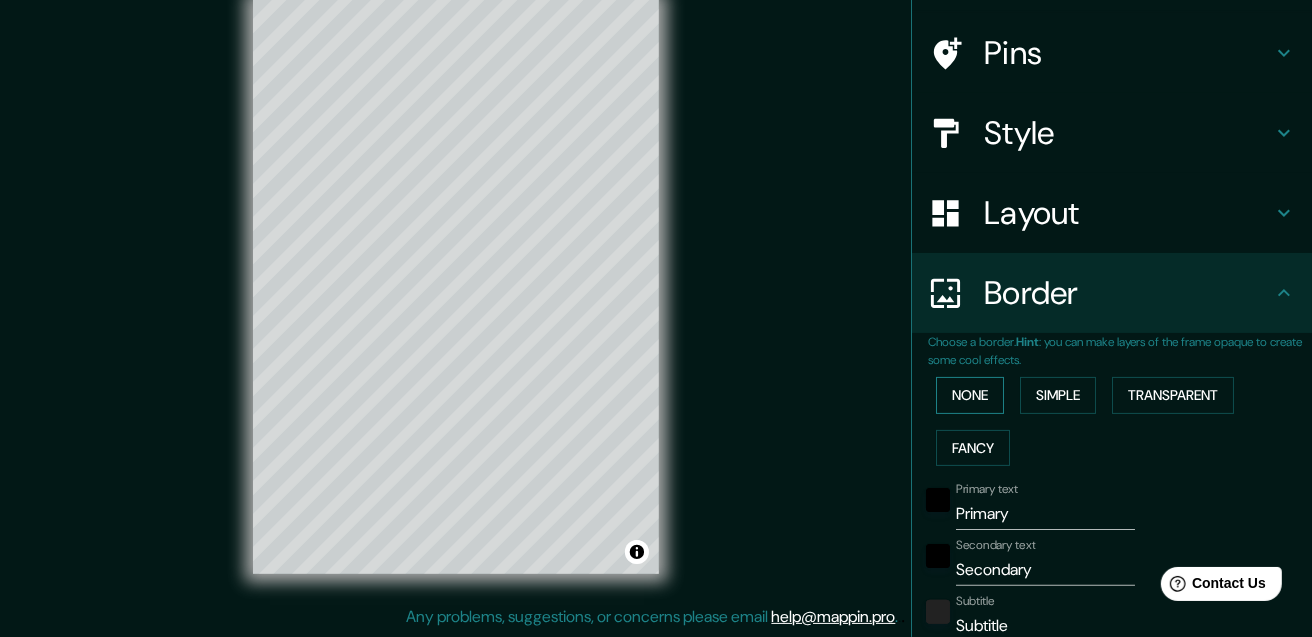 click on "None" at bounding box center (970, 395) 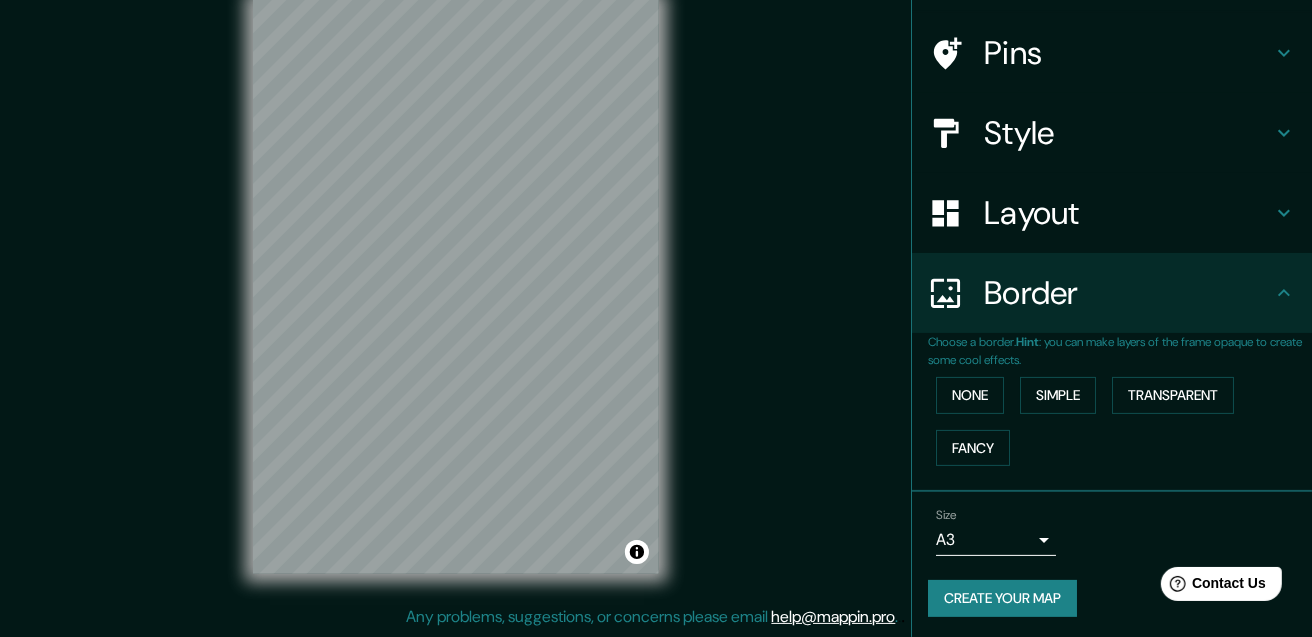 click on "Layout" at bounding box center [1128, 213] 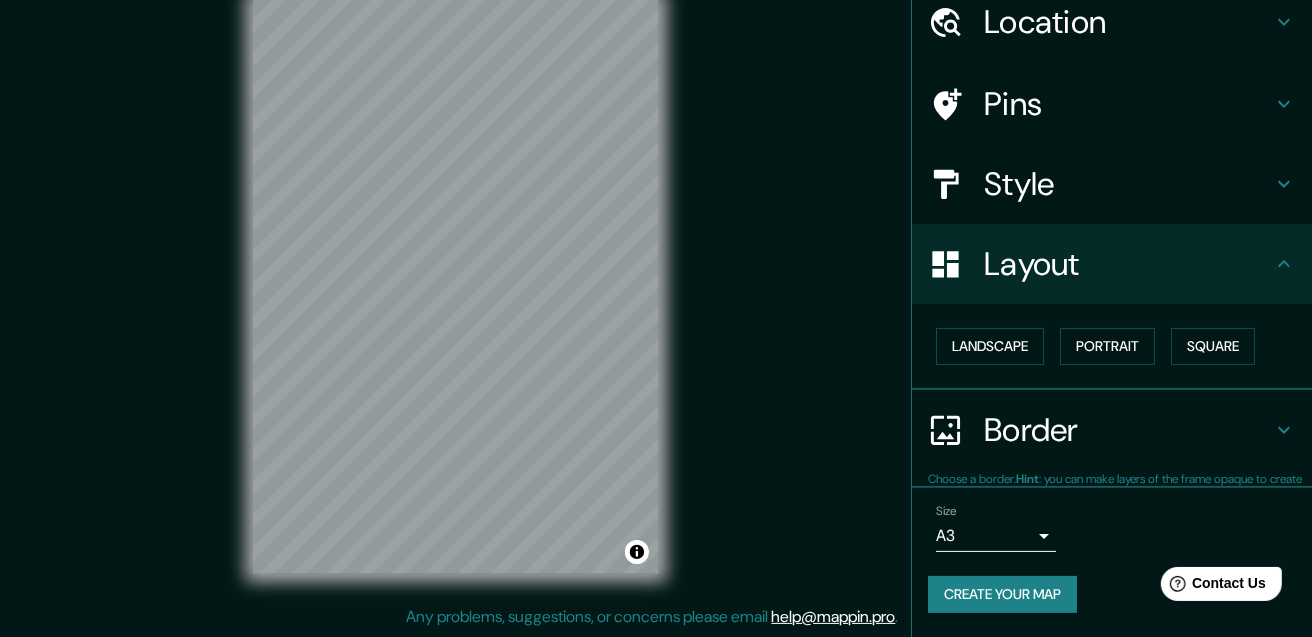 scroll, scrollTop: 79, scrollLeft: 0, axis: vertical 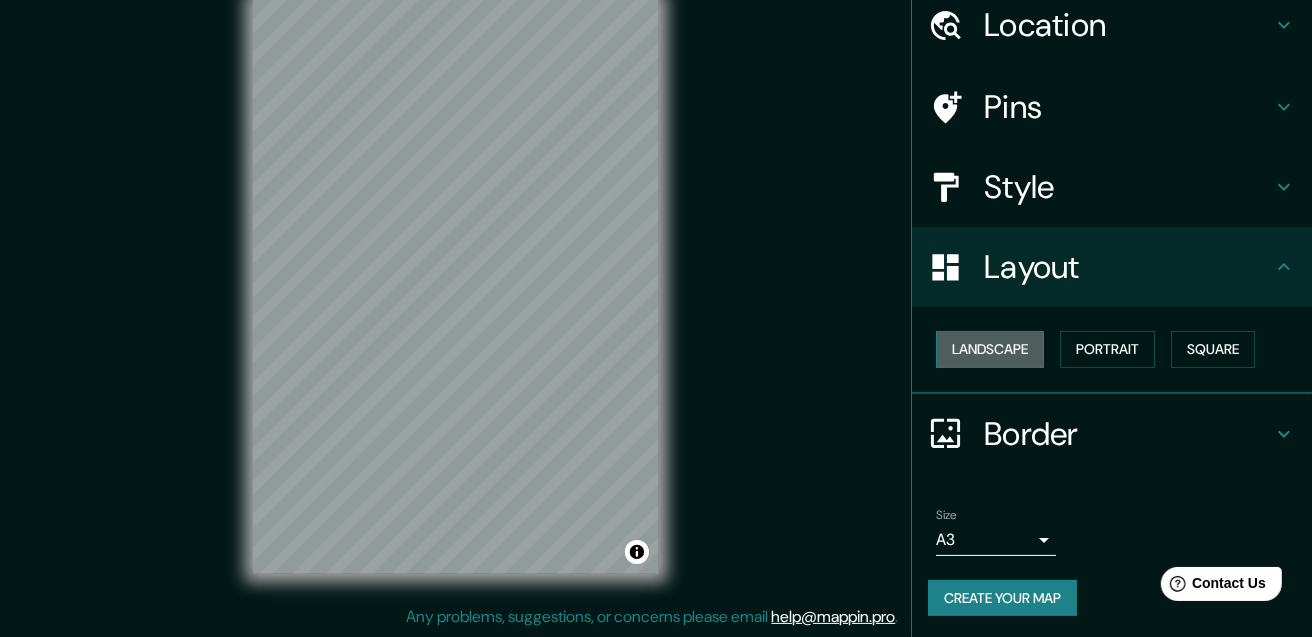 click on "Landscape" at bounding box center (990, 349) 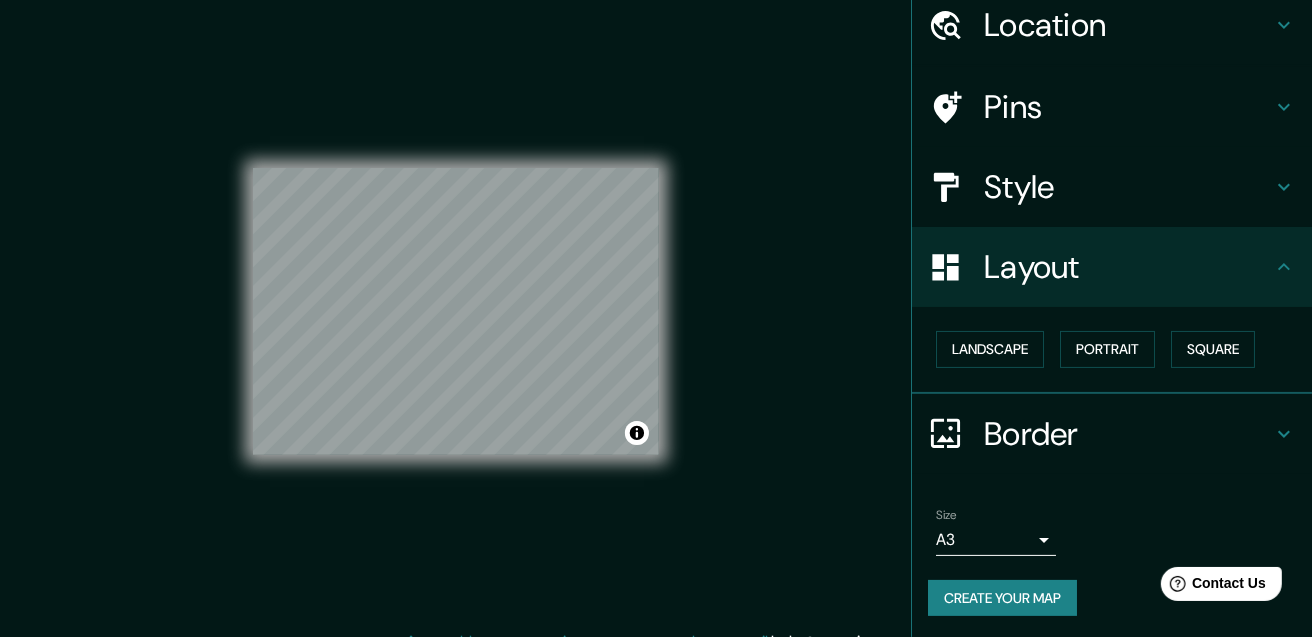 scroll, scrollTop: 32, scrollLeft: 0, axis: vertical 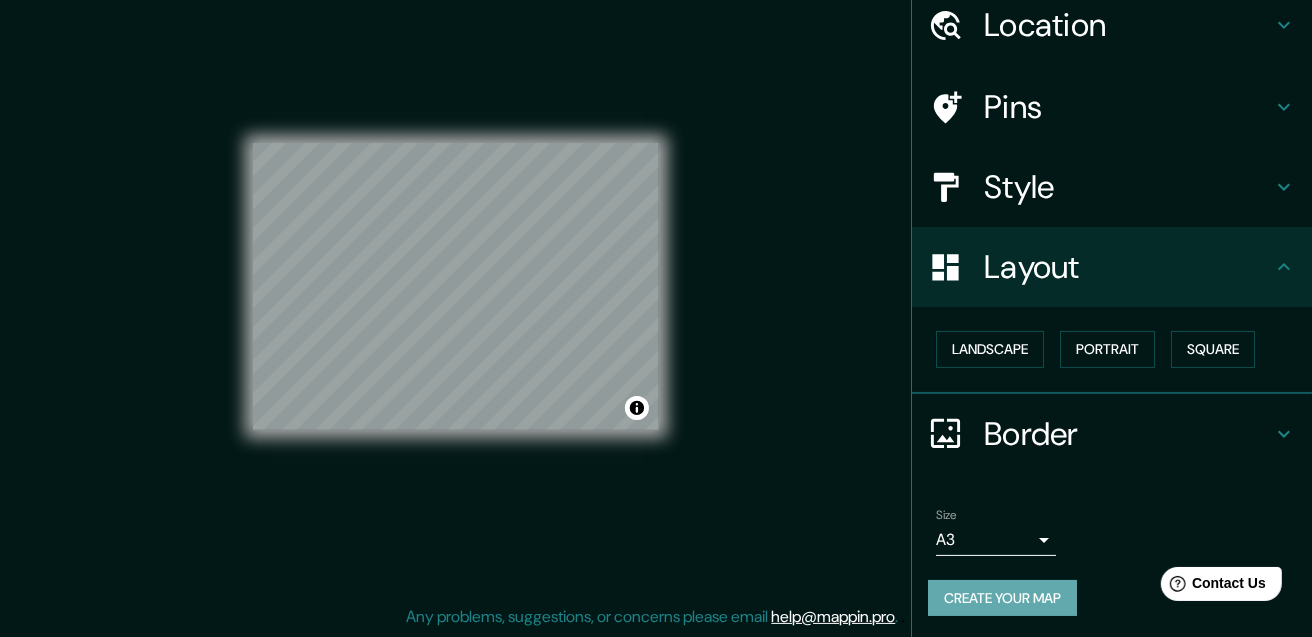 click on "Create your map" at bounding box center (1002, 598) 